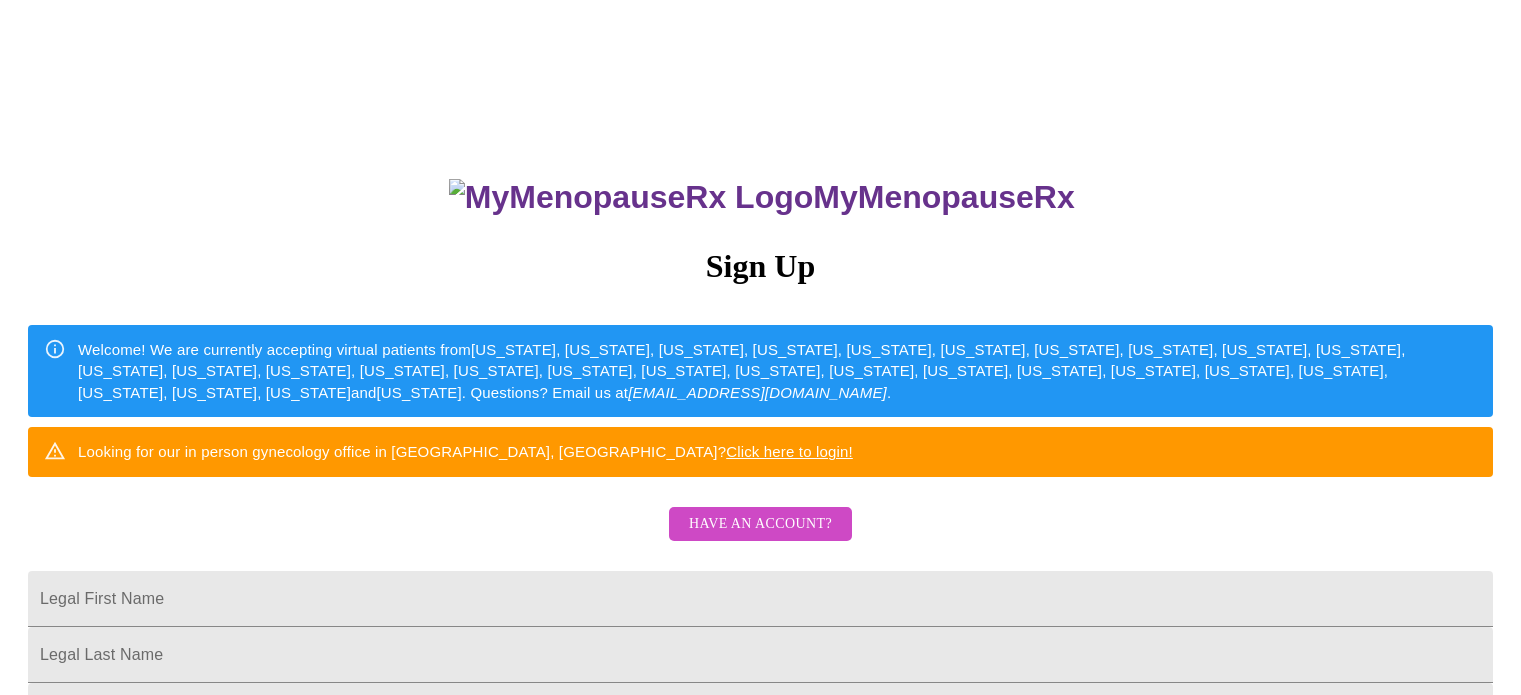 scroll, scrollTop: 0, scrollLeft: 0, axis: both 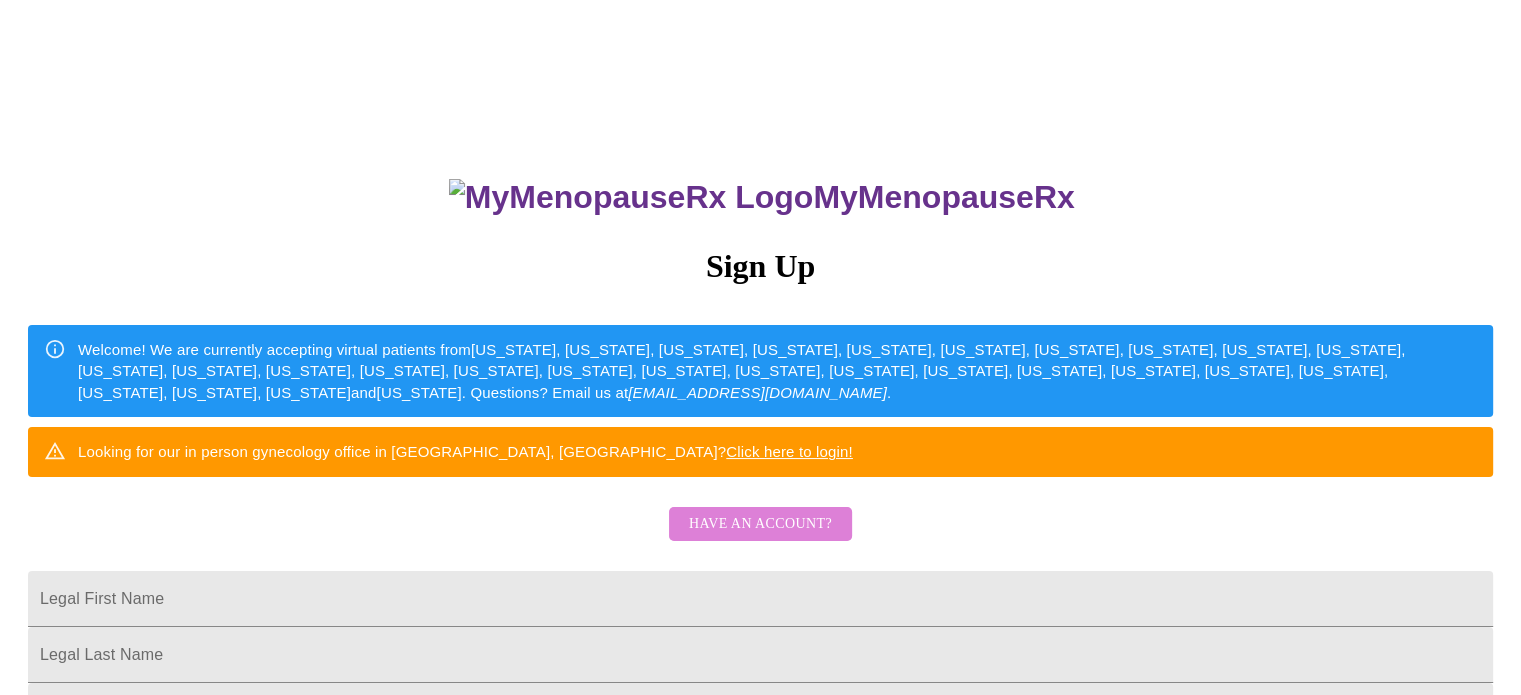 click on "Have an account?" at bounding box center [760, 524] 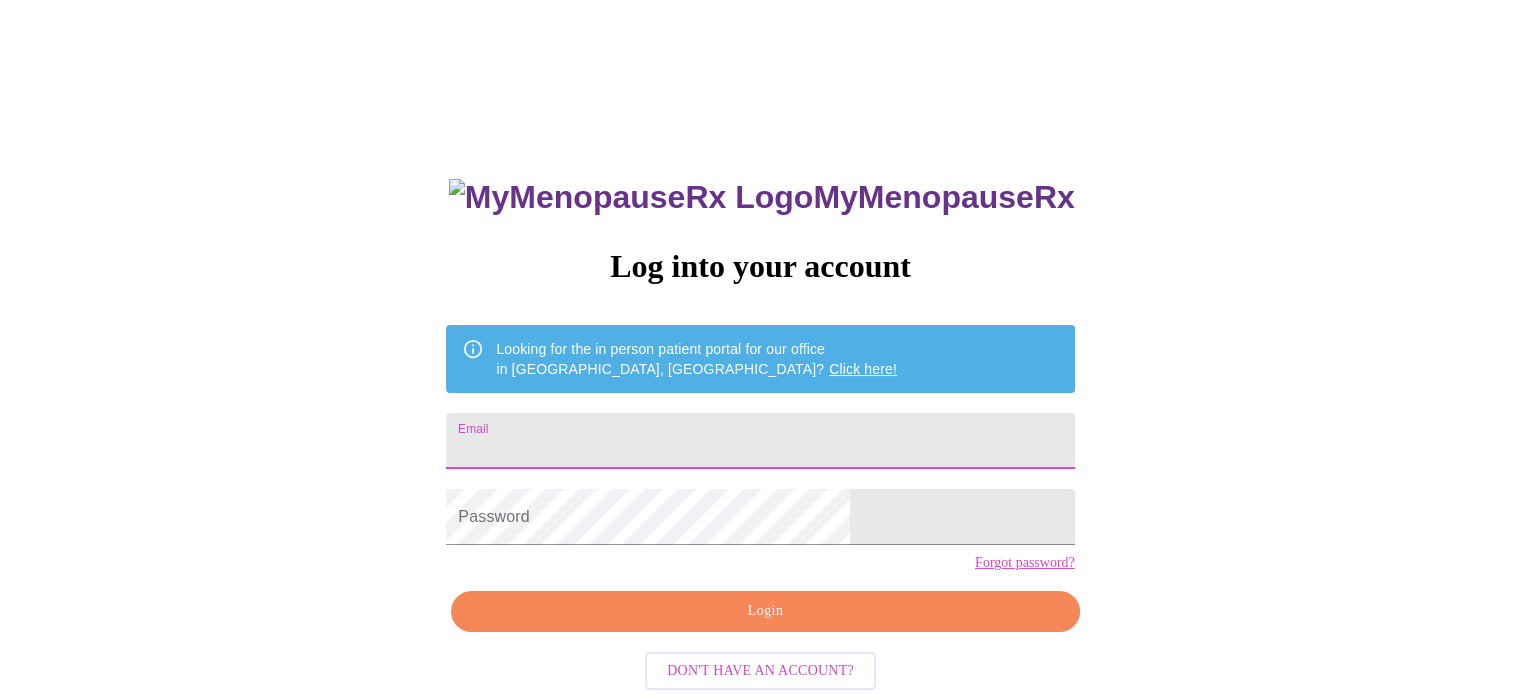 click on "Email" at bounding box center (760, 441) 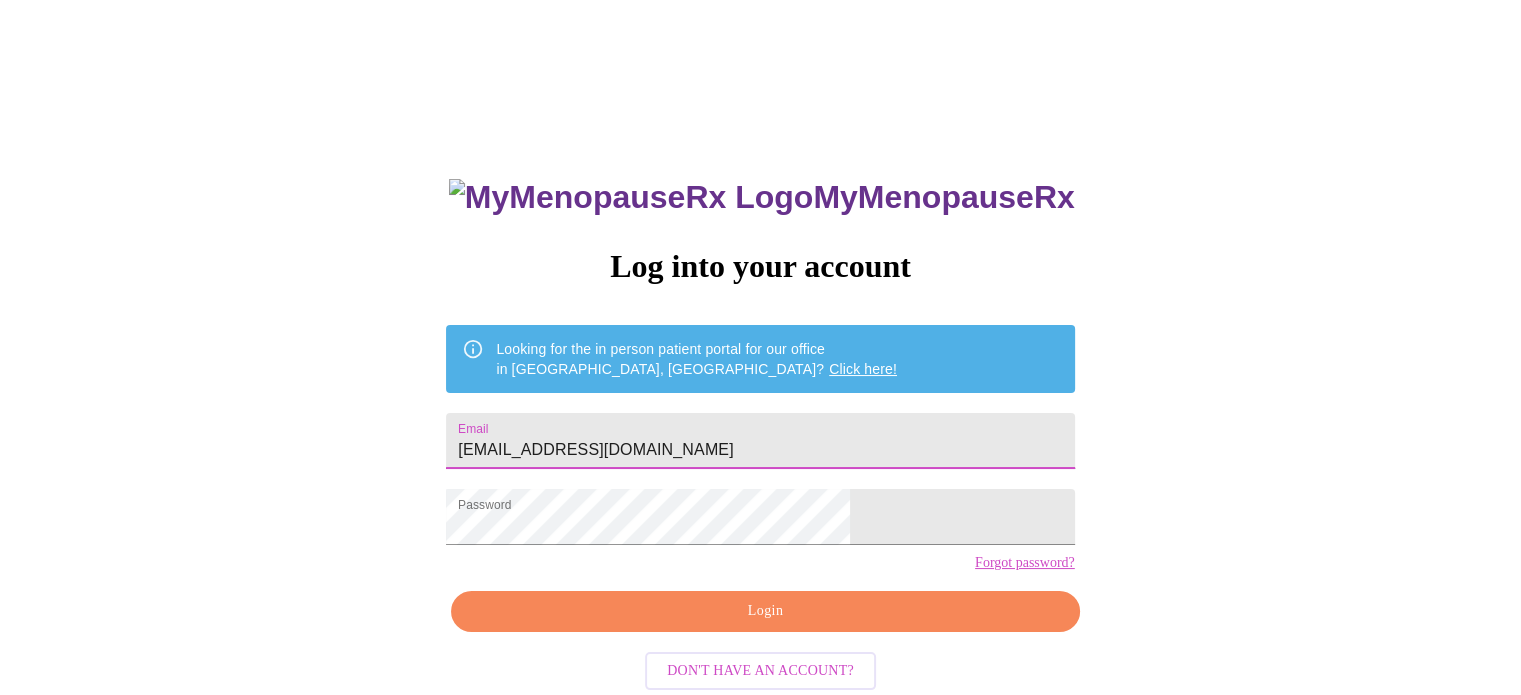 click on "[EMAIL_ADDRESS][DOMAIN_NAME]" at bounding box center (760, 441) 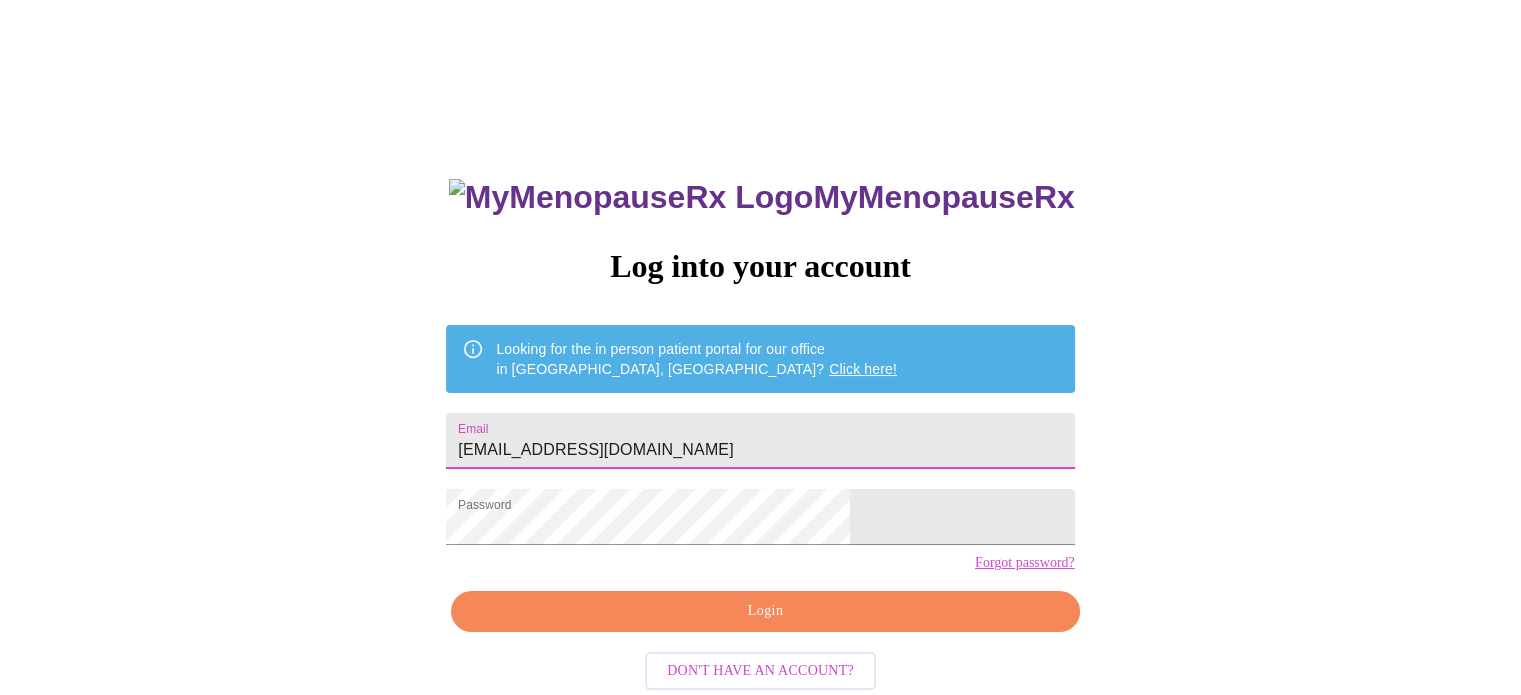 type on "[EMAIL_ADDRESS][DOMAIN_NAME]" 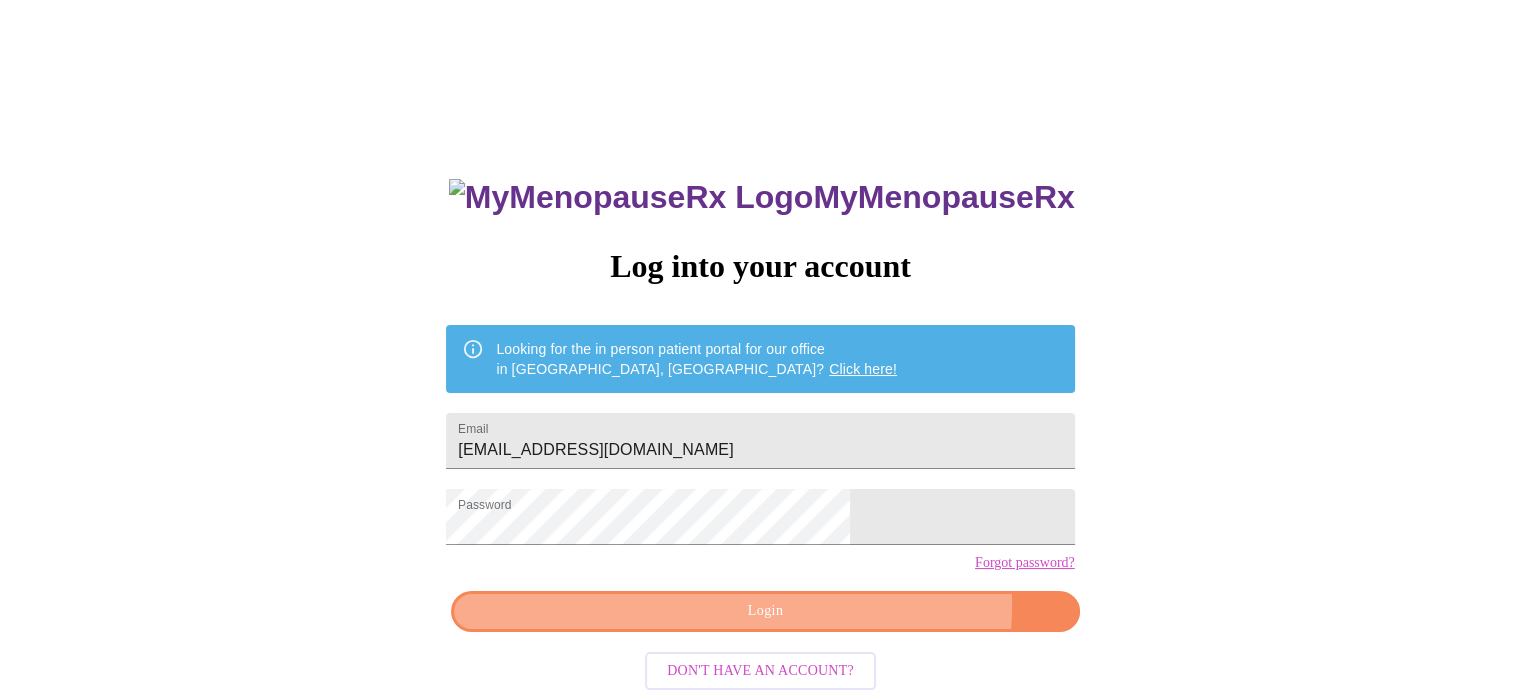 click on "Login" at bounding box center [765, 611] 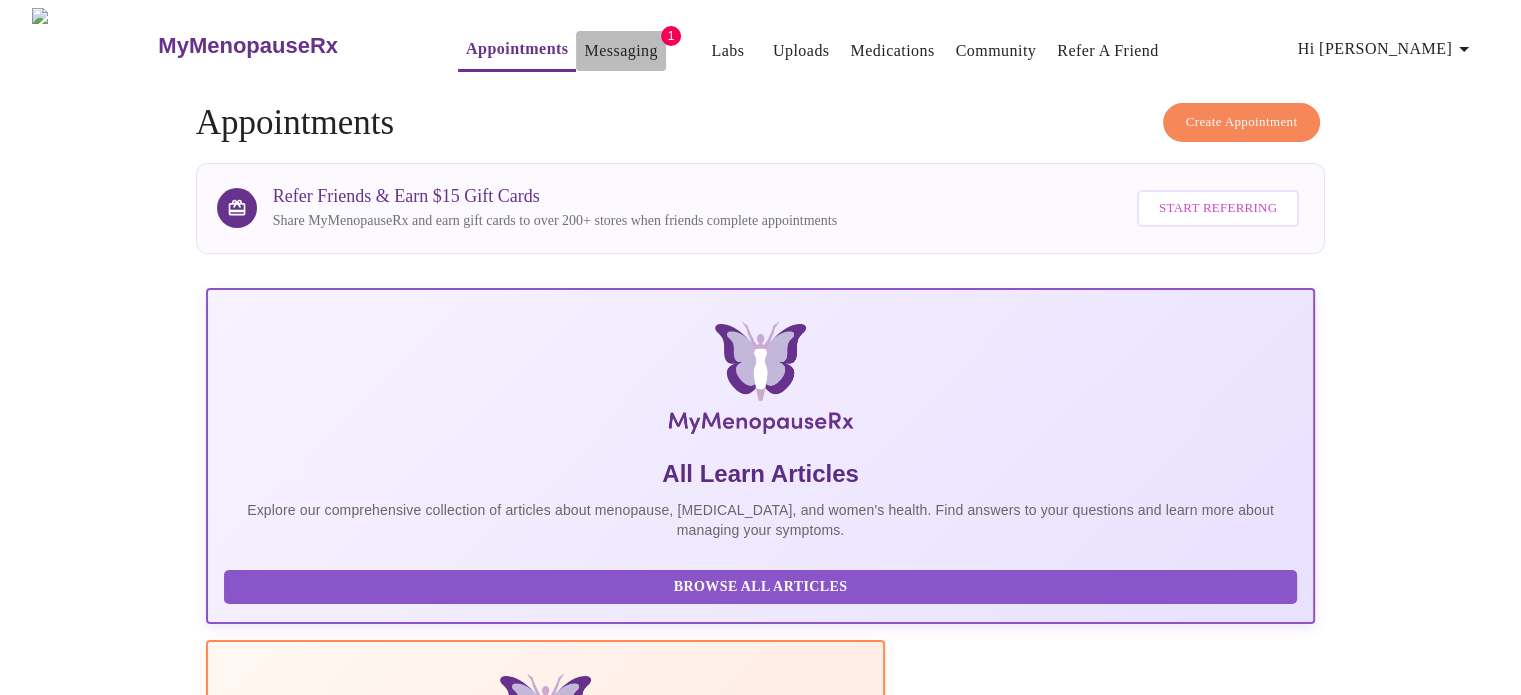 click on "Messaging" at bounding box center (620, 51) 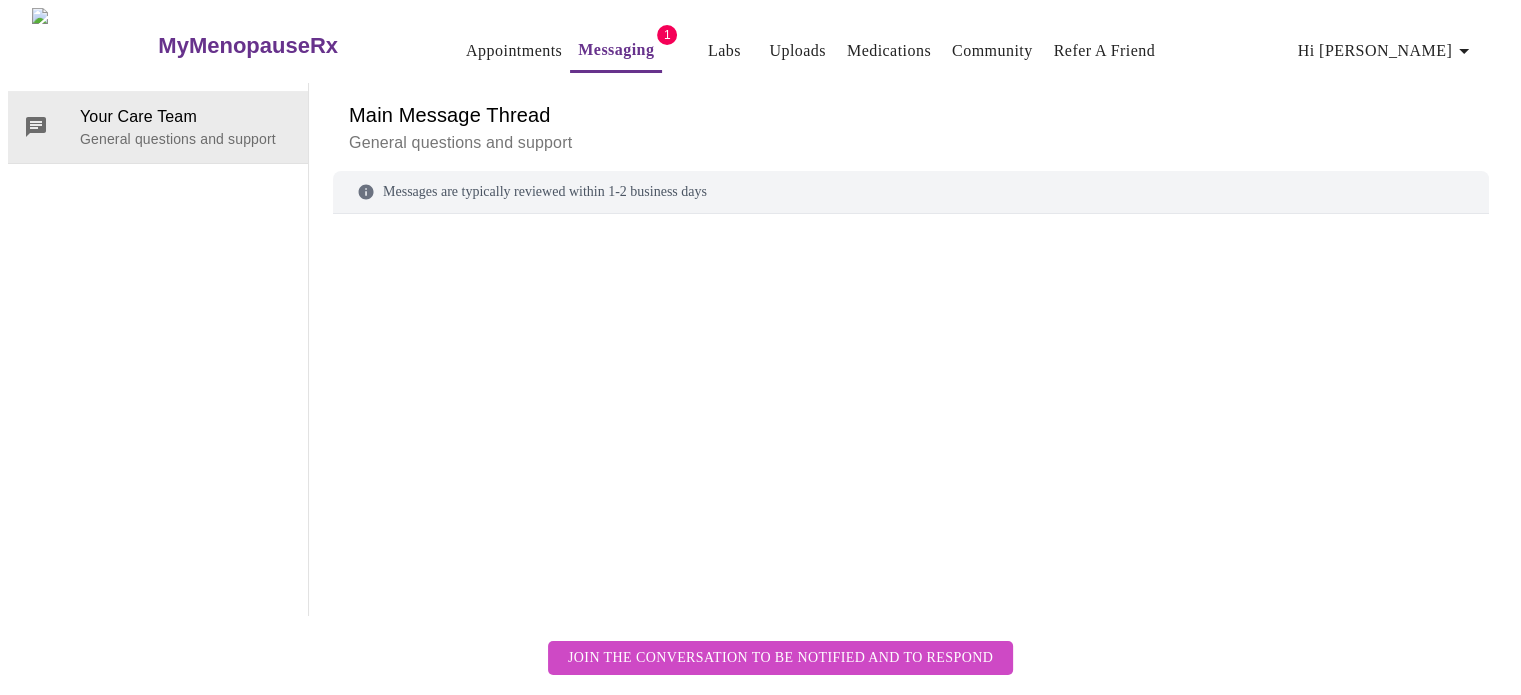scroll, scrollTop: 75, scrollLeft: 0, axis: vertical 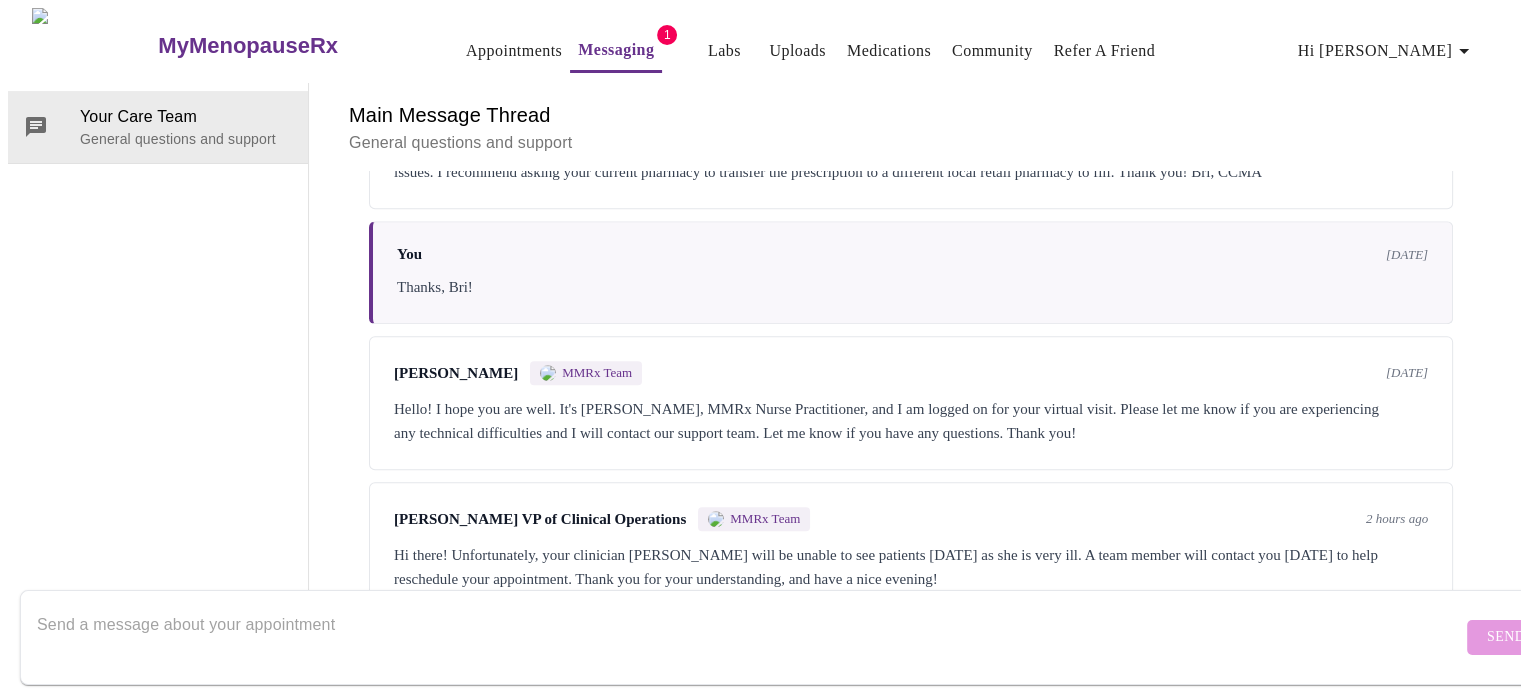 click on "Hi there! Unfortunately, your clinician [PERSON_NAME] will be unable to see patients [DATE] as she is very ill. A team member will contact you [DATE] to help reschedule your appointment. Thank you for your understanding, and have a nice evening!" at bounding box center (911, 567) 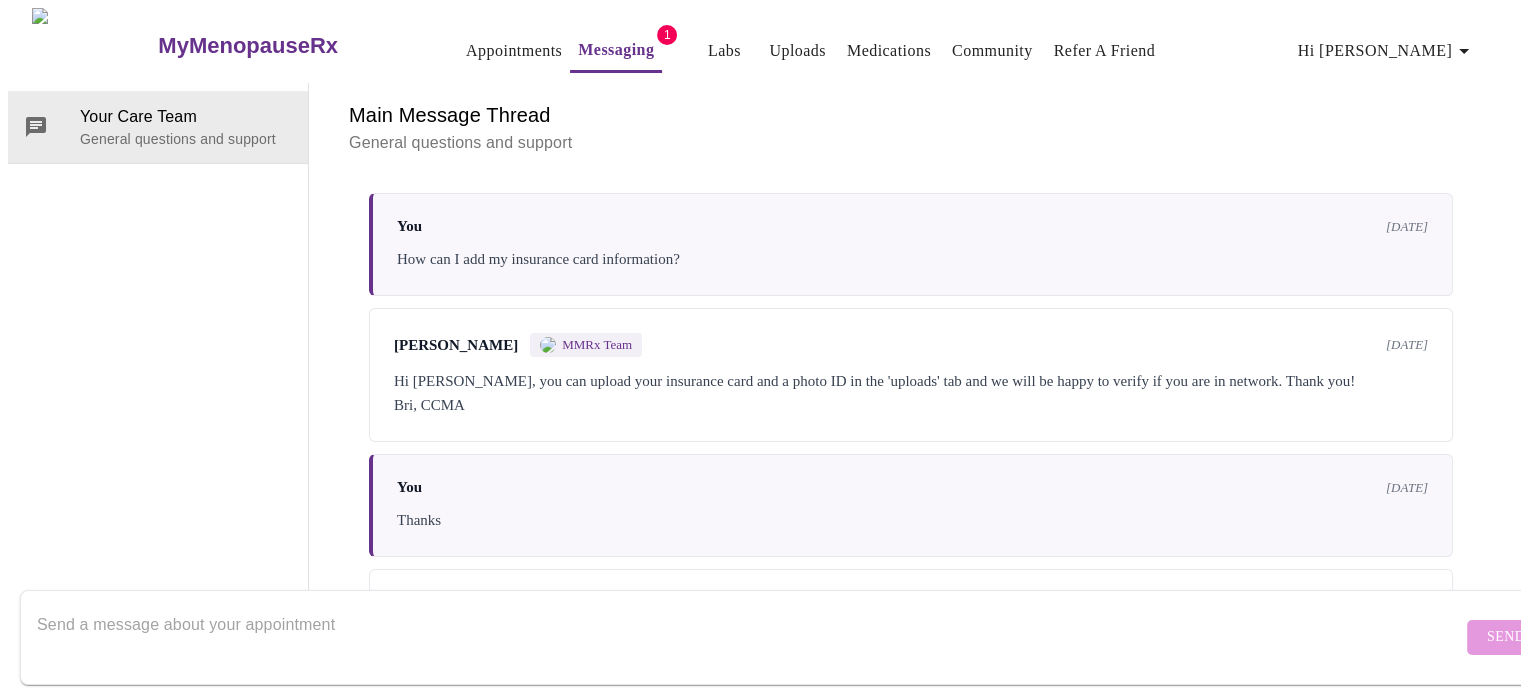 scroll, scrollTop: 0, scrollLeft: 0, axis: both 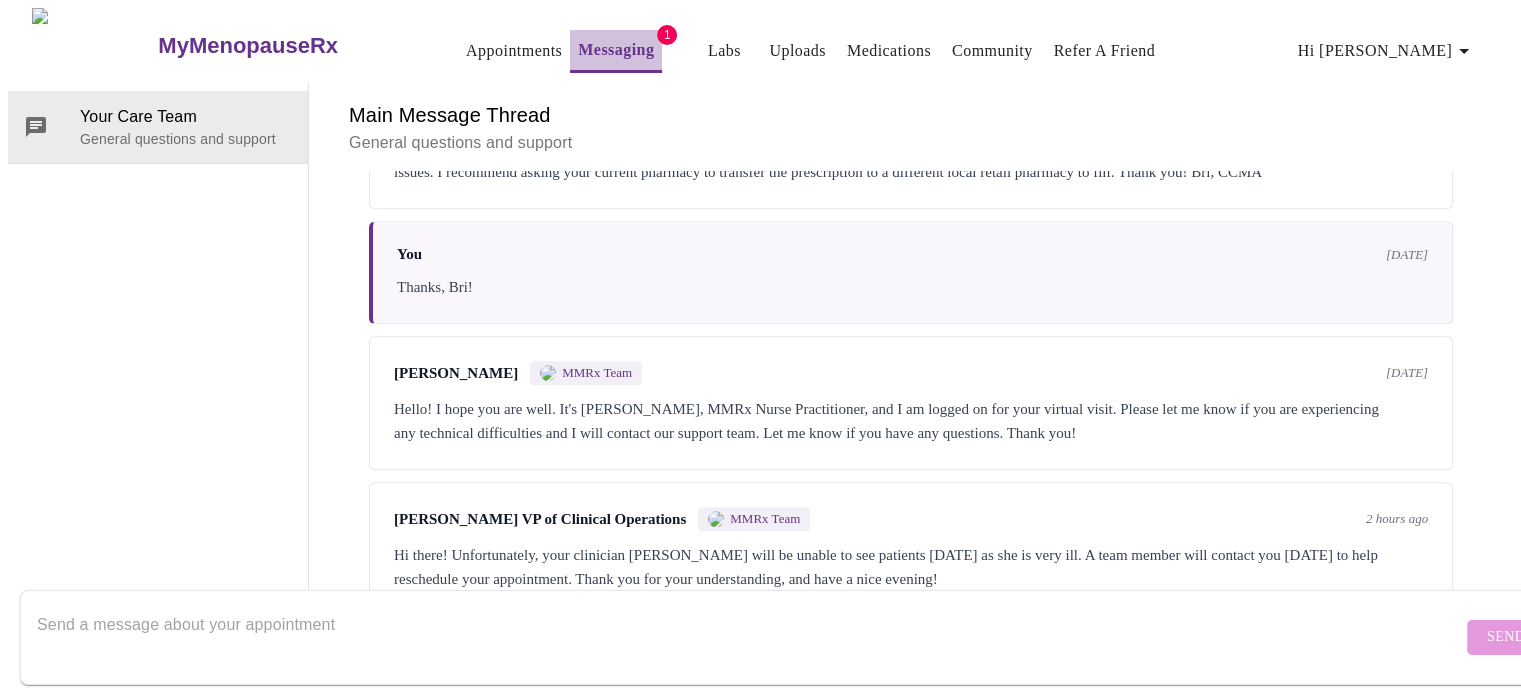 click on "Messaging" at bounding box center [616, 50] 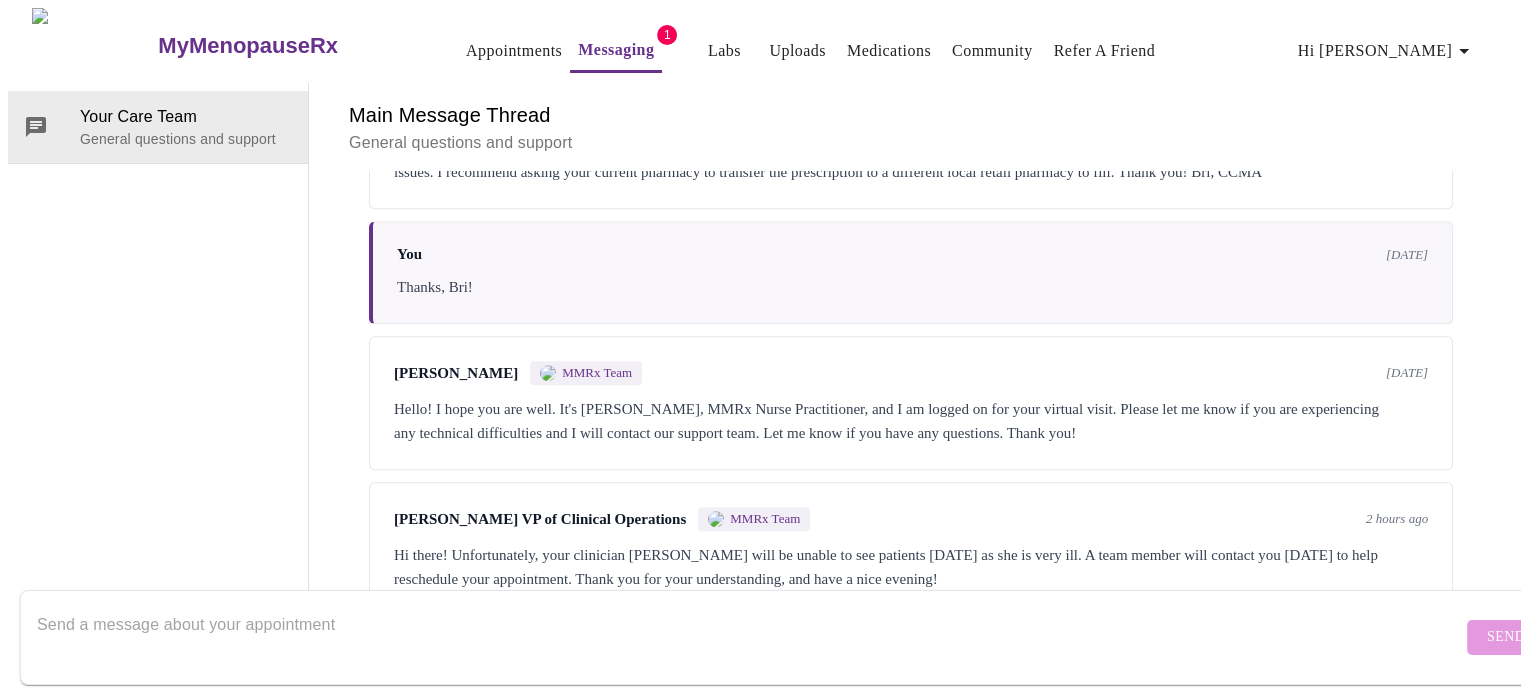 click on "Appointments" at bounding box center [514, 51] 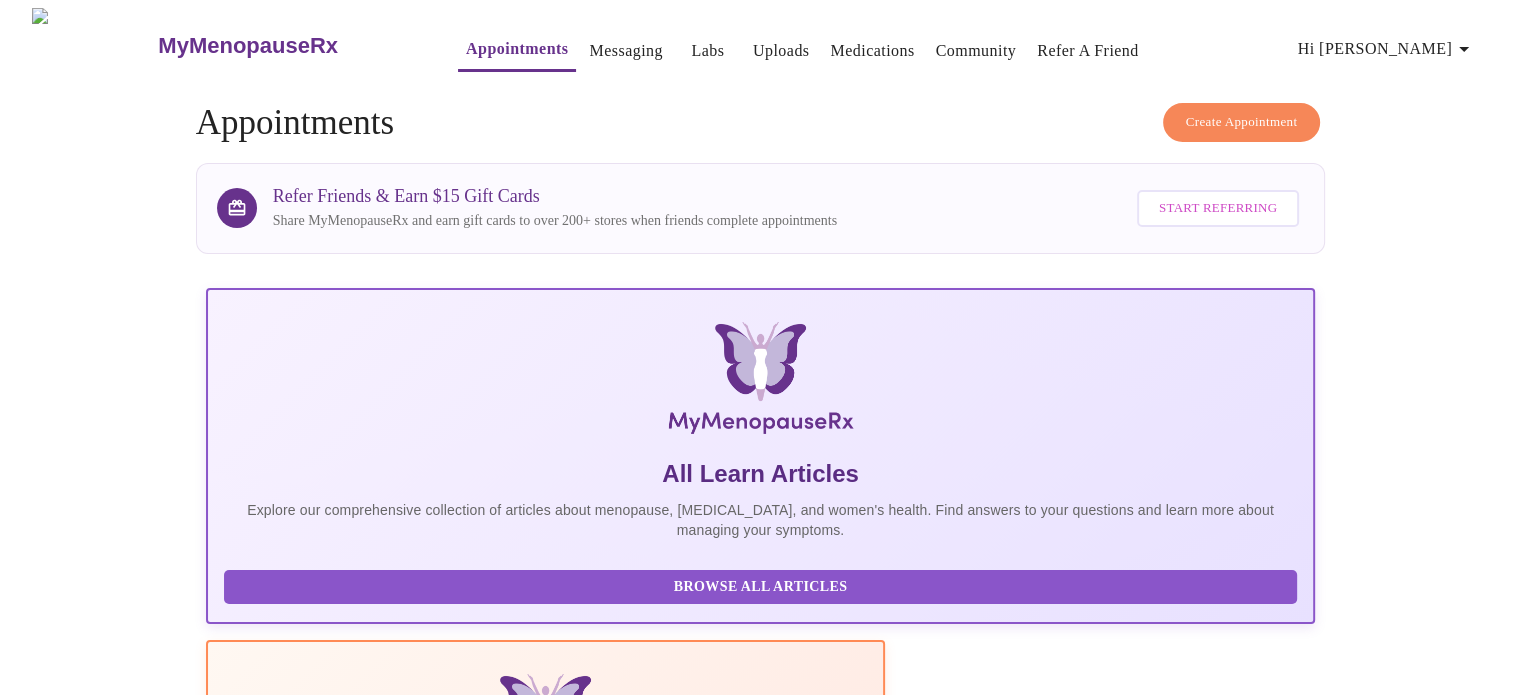scroll, scrollTop: 608, scrollLeft: 0, axis: vertical 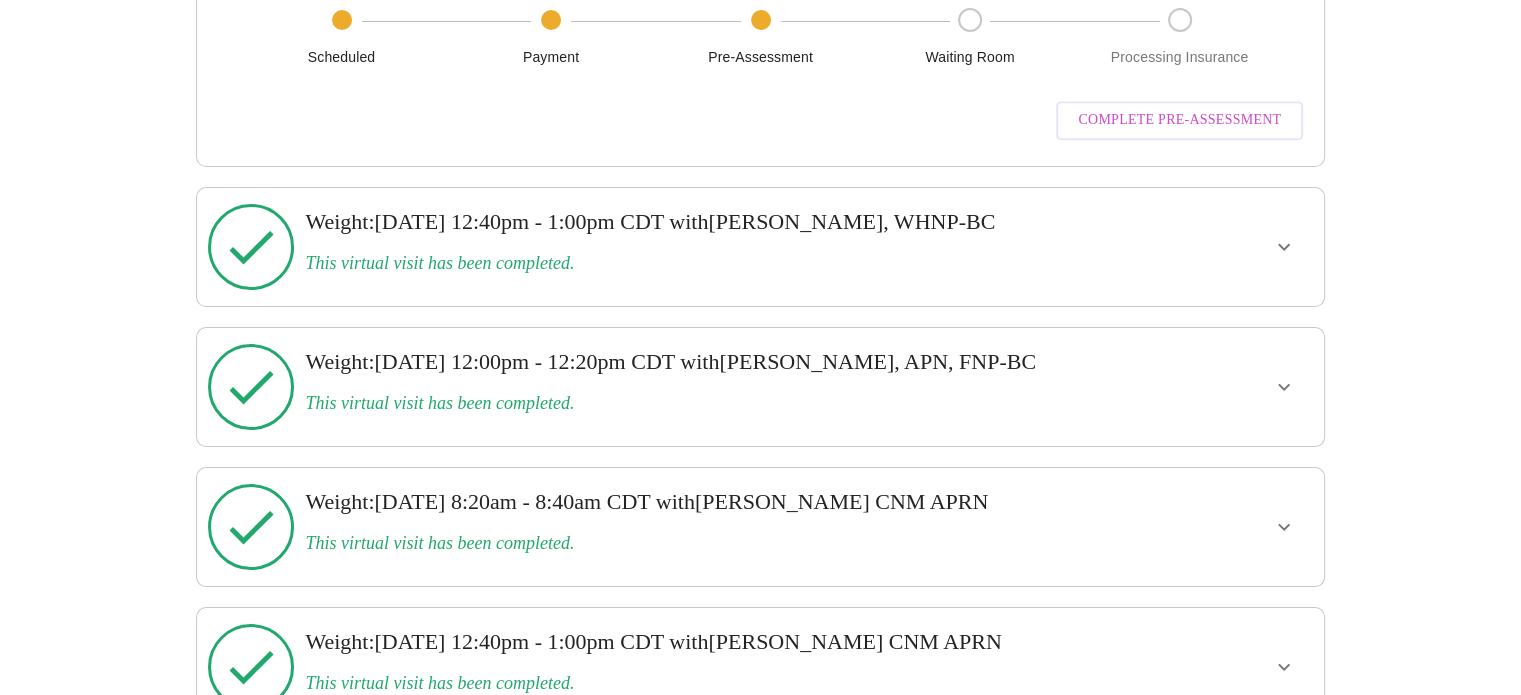 click on "MyMenopauseRx Appointments Messaging Labs Uploads Medications Community Refer a Friend Hi [PERSON_NAME]   Create Appointment Appointments  Refer Friends & Earn $15 Gift Cards Share MyMenopauseRx and earn gift cards to over 200+ stores when friends complete appointments Start Referring All Learn Articles Explore our comprehensive collection of articles about menopause, [MEDICAL_DATA], and women's health. Find answers to your questions and learn more about managing your symptoms. Browse All Articles The Menopause Manual The Menopause Manual is a comprehensive guide to menopause, written by the MMRx Clinical team. Read Manual The Top 34 Symptoms of Menopause Read More 8 Most Common [MEDICAL_DATA] Myths Read More What to Expect When Starting [MEDICAL_DATA] Read More What to Expect When Starting an SSRI Read More The Power of Psyllium Husk Fiber Read More Upcoming [DATE] 12:20pm - 12:40pm CDT With  [PERSON_NAME], WHNP-BC Please complete your pre-assessment Scheduled Payment Pre-Assessment Waiting Room" at bounding box center [760, -111] 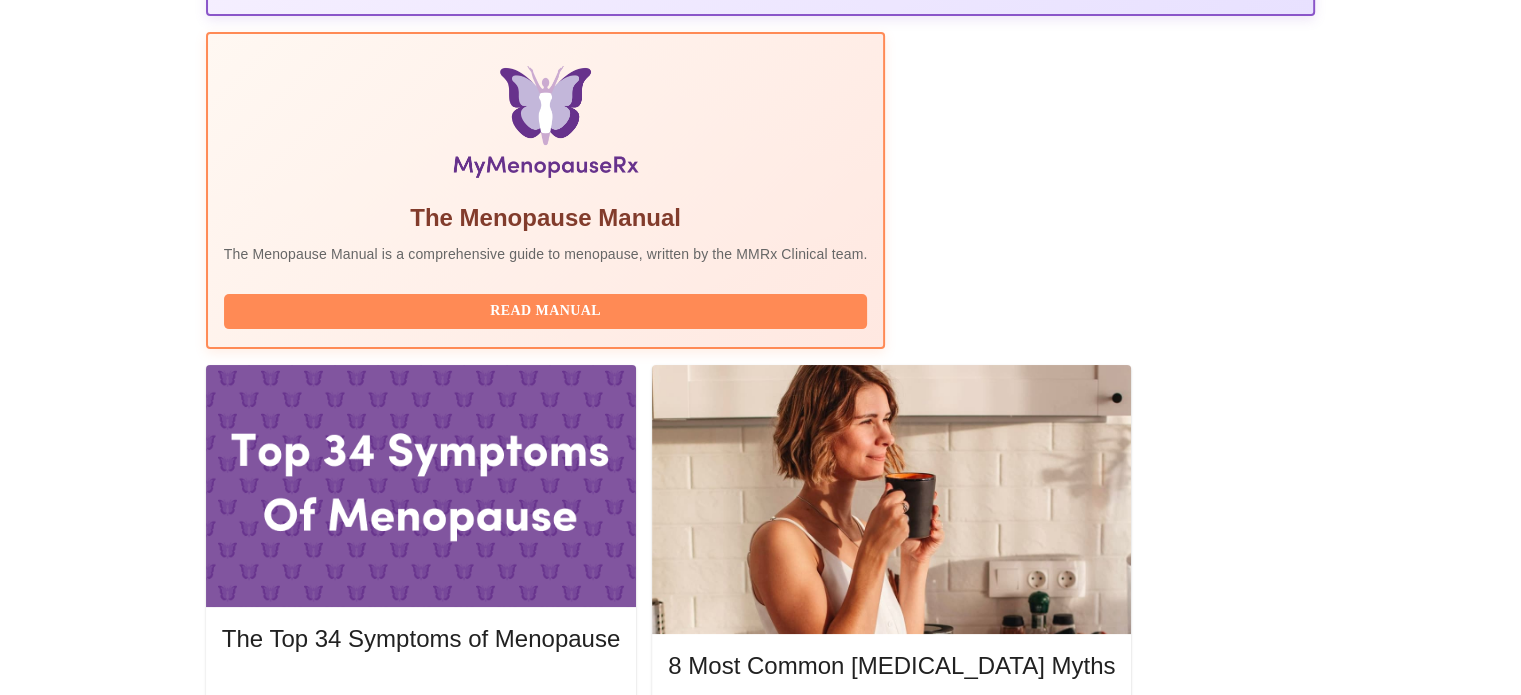scroll, scrollTop: 0, scrollLeft: 0, axis: both 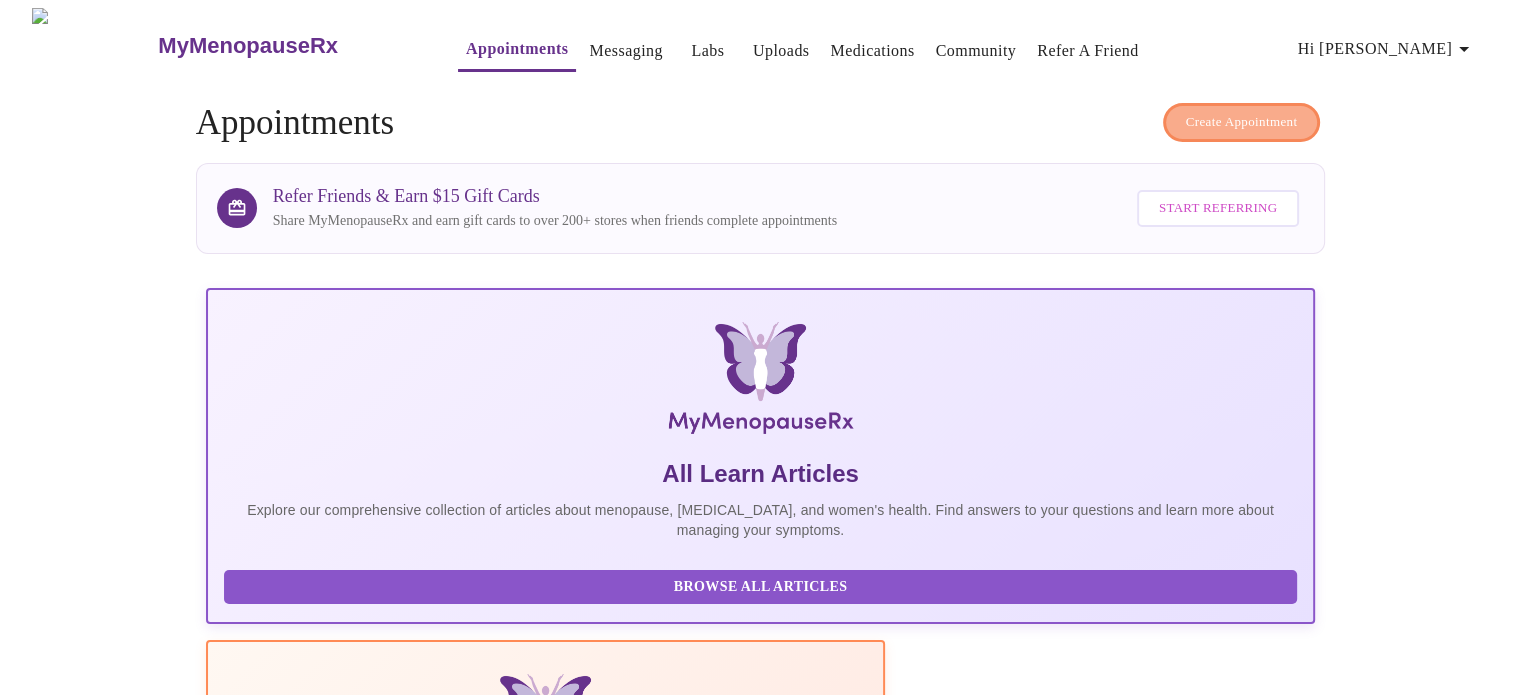 click on "Create Appointment" at bounding box center [1242, 122] 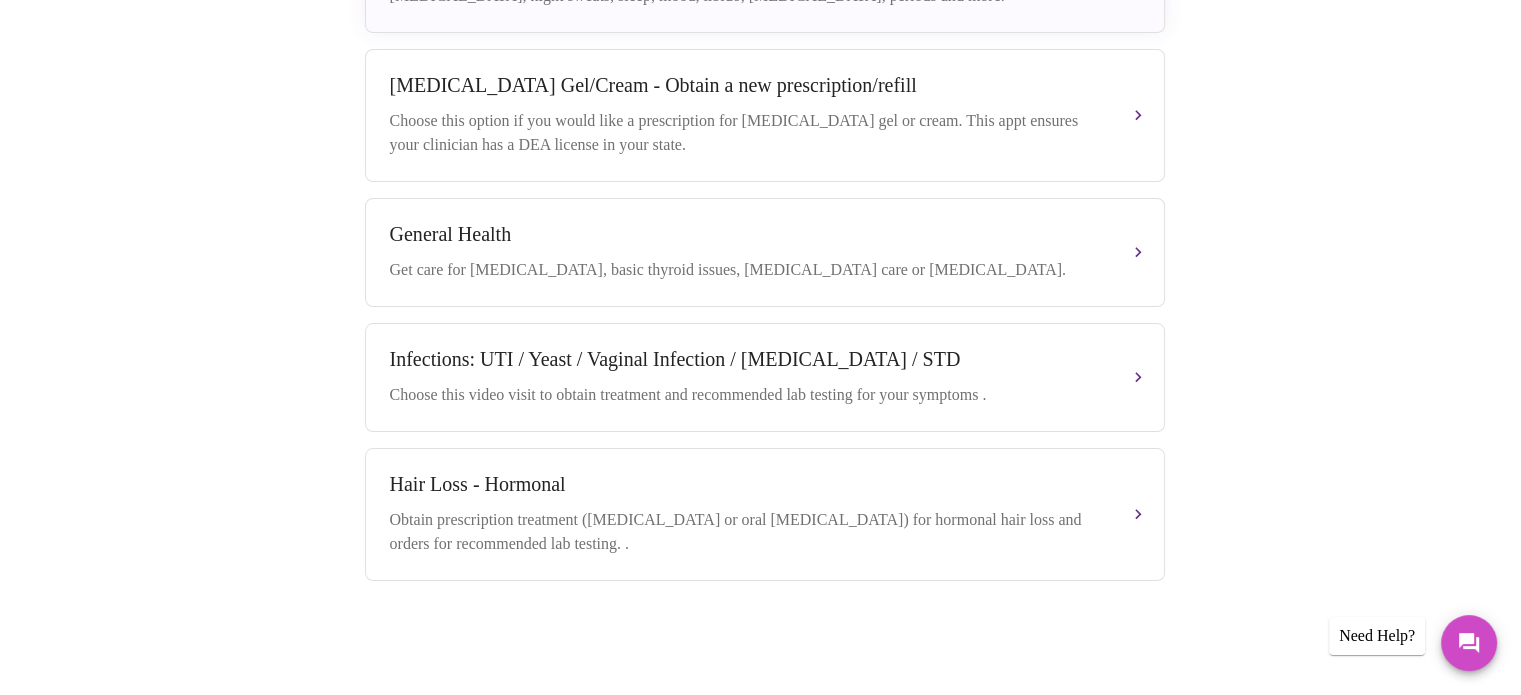 scroll, scrollTop: 344, scrollLeft: 0, axis: vertical 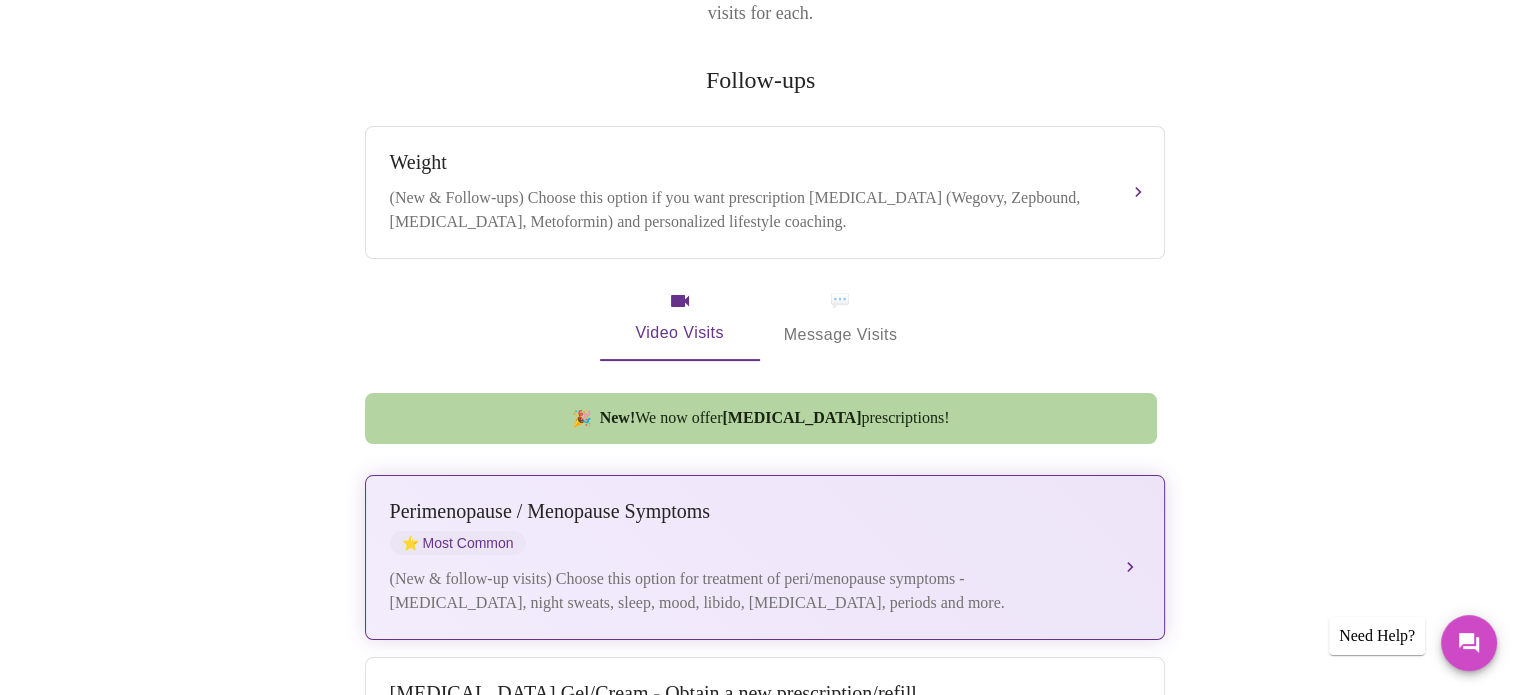 click on "[MEDICAL_DATA] / Menopause Symptoms  ⭐  Most Common" at bounding box center [745, 527] 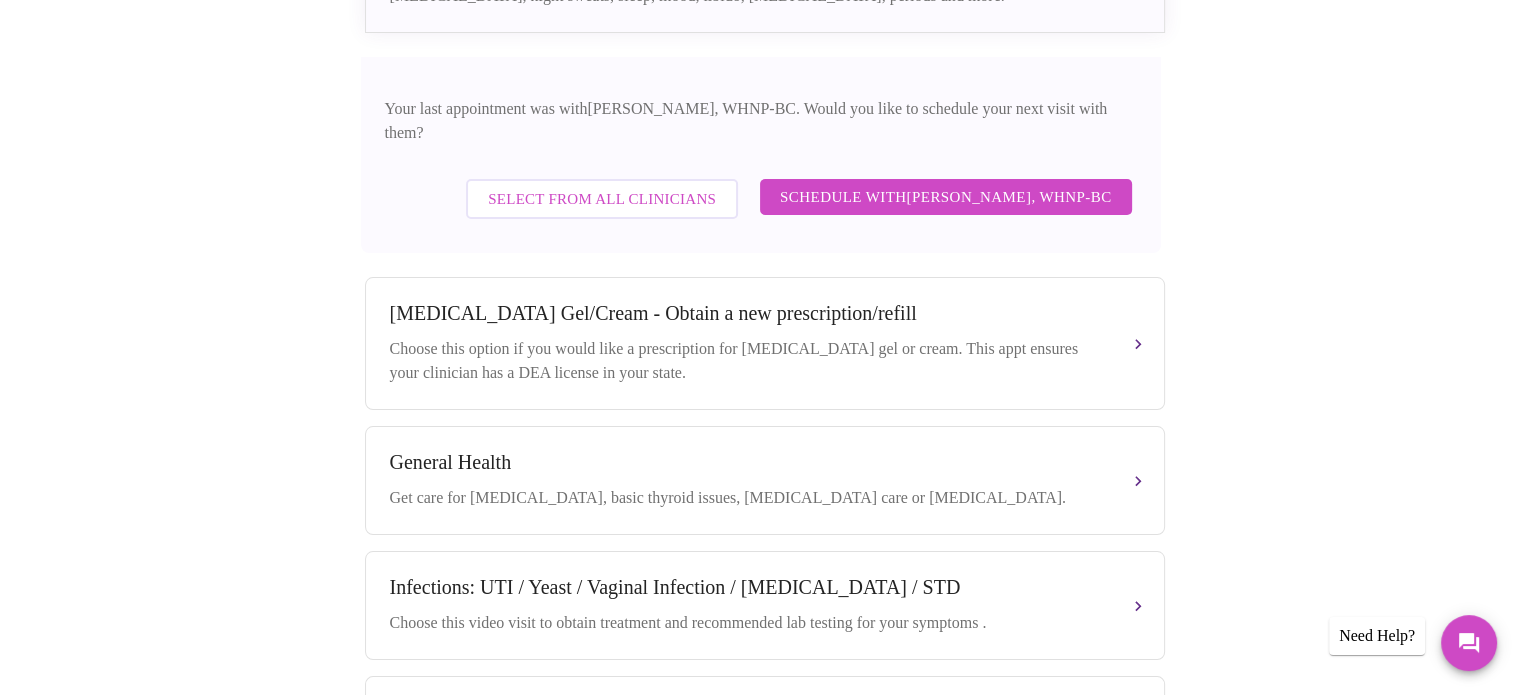 scroll, scrollTop: 344, scrollLeft: 0, axis: vertical 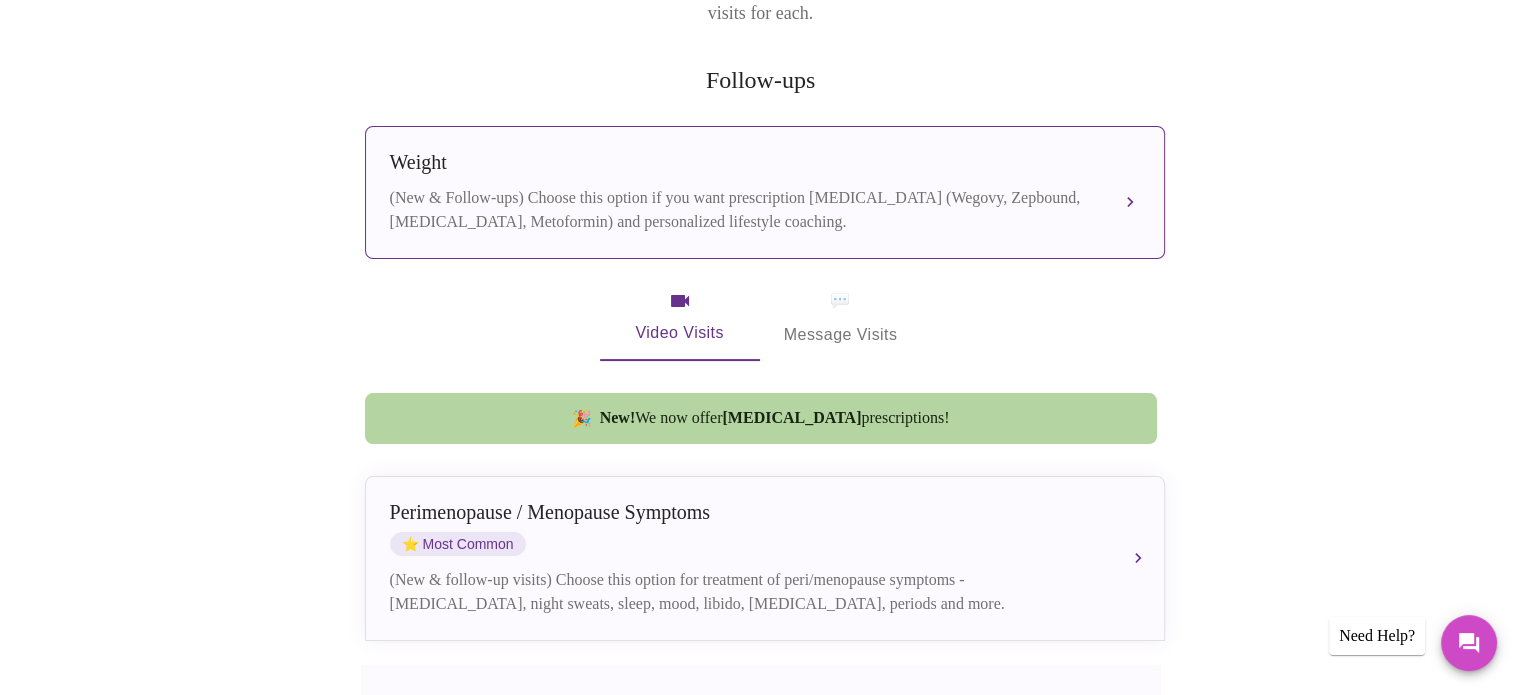 click on "(New & Follow-ups) Choose this option if you want prescription [MEDICAL_DATA] (Wegovy, Zepbound, [MEDICAL_DATA], Metoformin) and personalized lifestyle coaching." at bounding box center (745, 210) 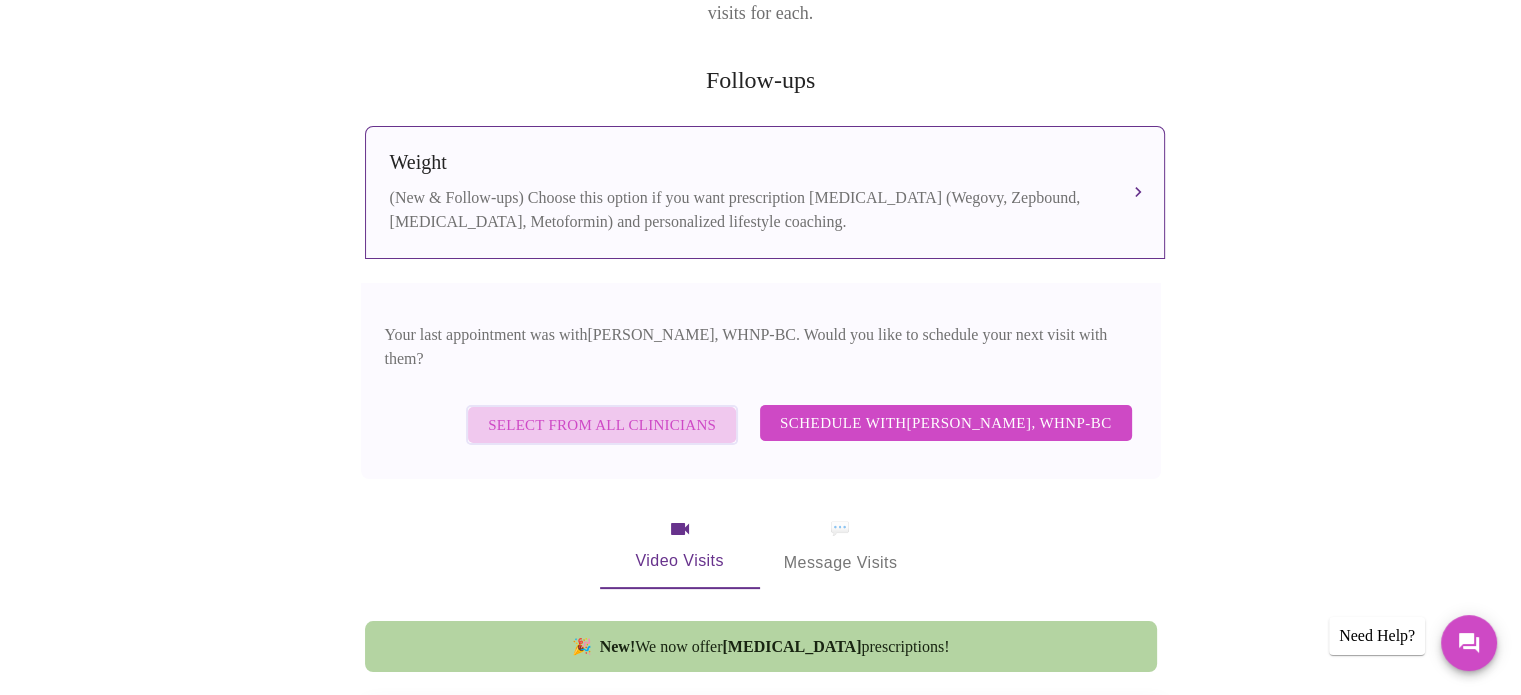 click on "Select from All Clinicians" at bounding box center [602, 425] 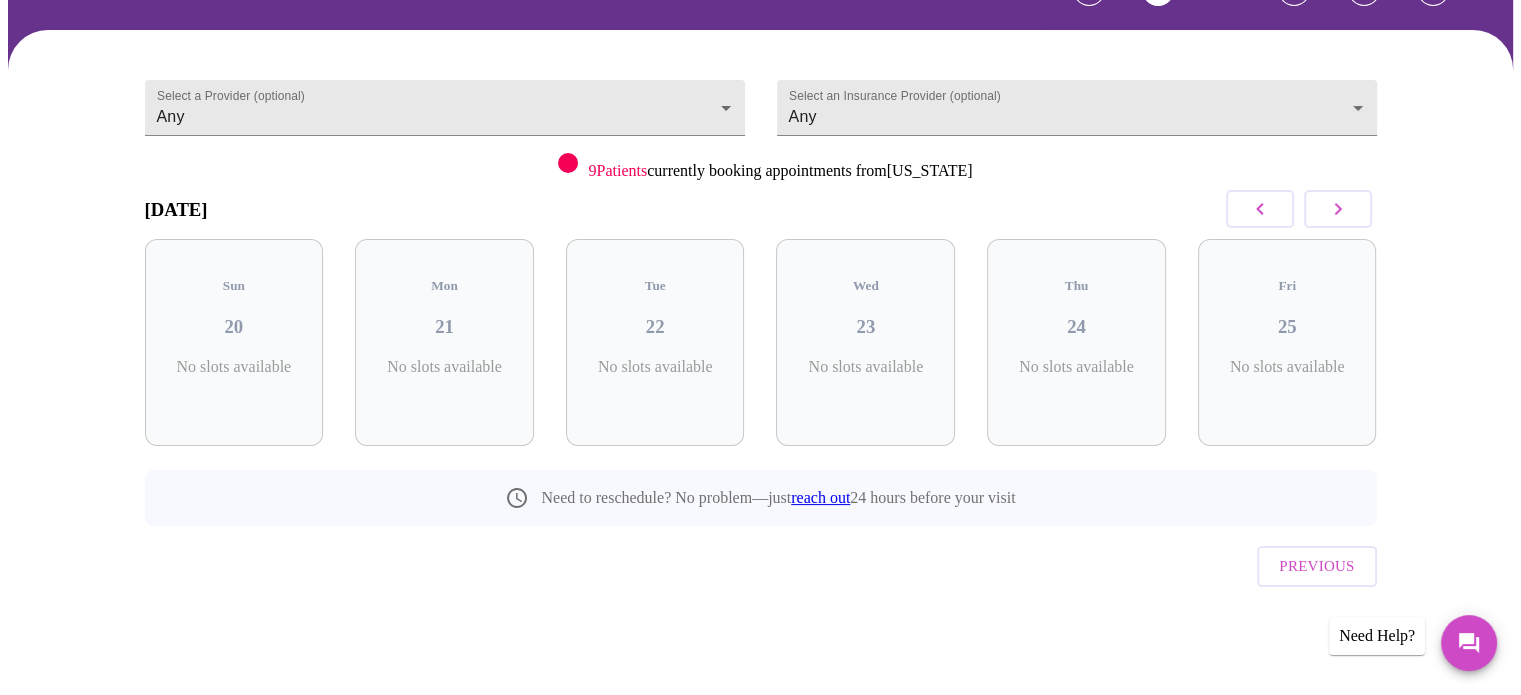 scroll, scrollTop: 89, scrollLeft: 0, axis: vertical 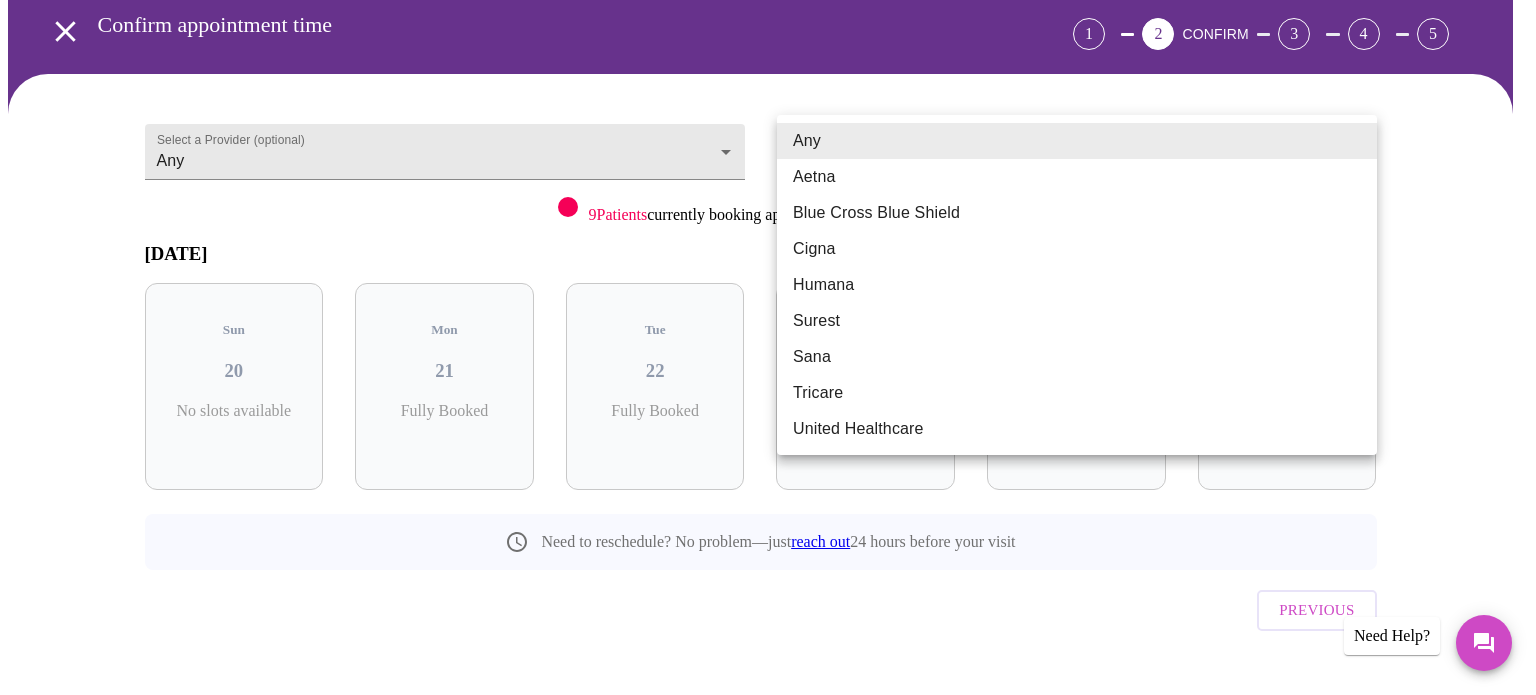 click on "MyMenopauseRx Appointments Messaging Labs Uploads Medications Community Refer a Friend Hi [PERSON_NAME]   Confirm appointment time 1 2 CONFIRM 3 4 5 Select a Provider (optional) Any Any Select an Insurance Provider (optional) Any Any 9  Patients  currently booking appointments from  [US_STATE] [DATE] Sun 20 No slots available Mon 21 Fully Booked Tue 22 Fully Booked Wed 23 Fully Booked Thu 24 Fully Booked Fri 25 Fully Booked Need to reschedule? No problem—just  reach out  24 hours before your visit Previous Need Help? Settings Billing Invoices Log out Any Aetna Blue Cross Blue Shield Cigna Humana Surest Sana Tricare United Healthcare" at bounding box center [768, 325] 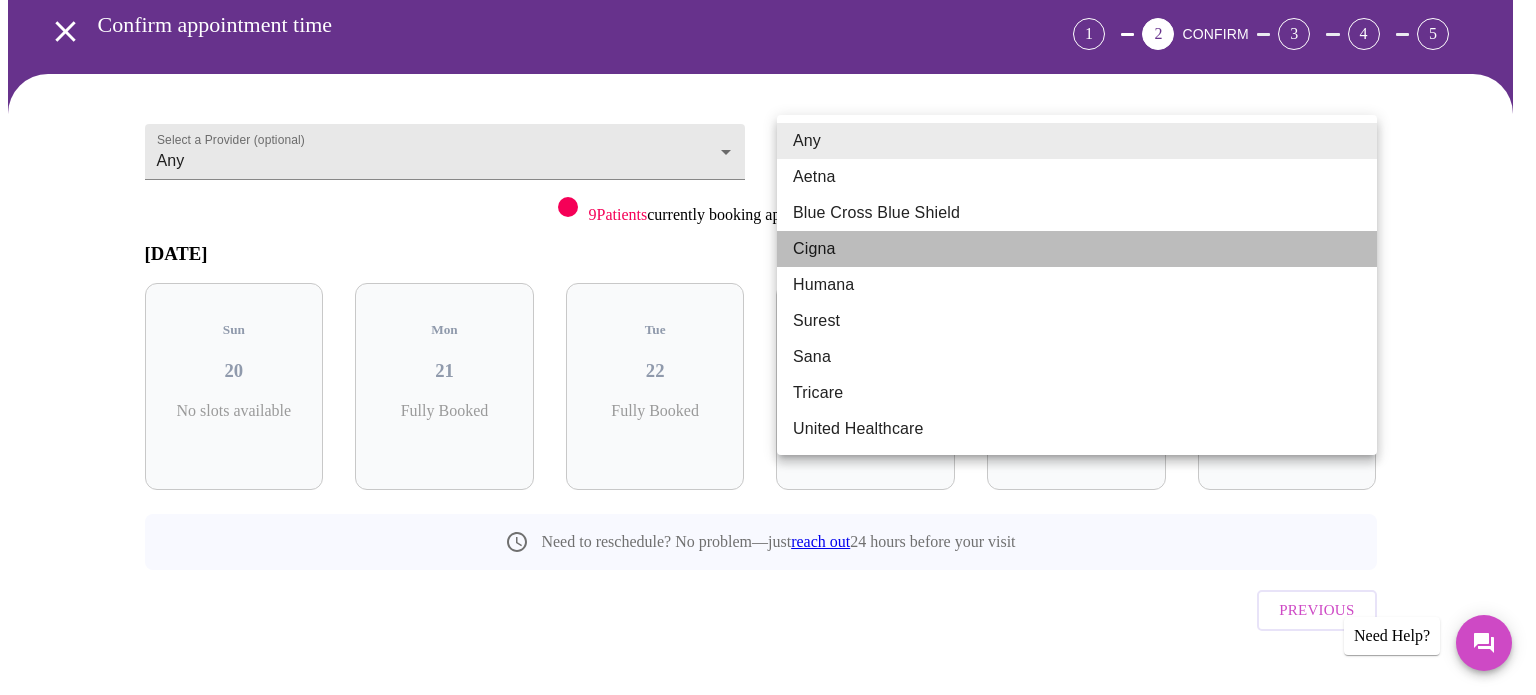 click on "Cigna" at bounding box center (1077, 249) 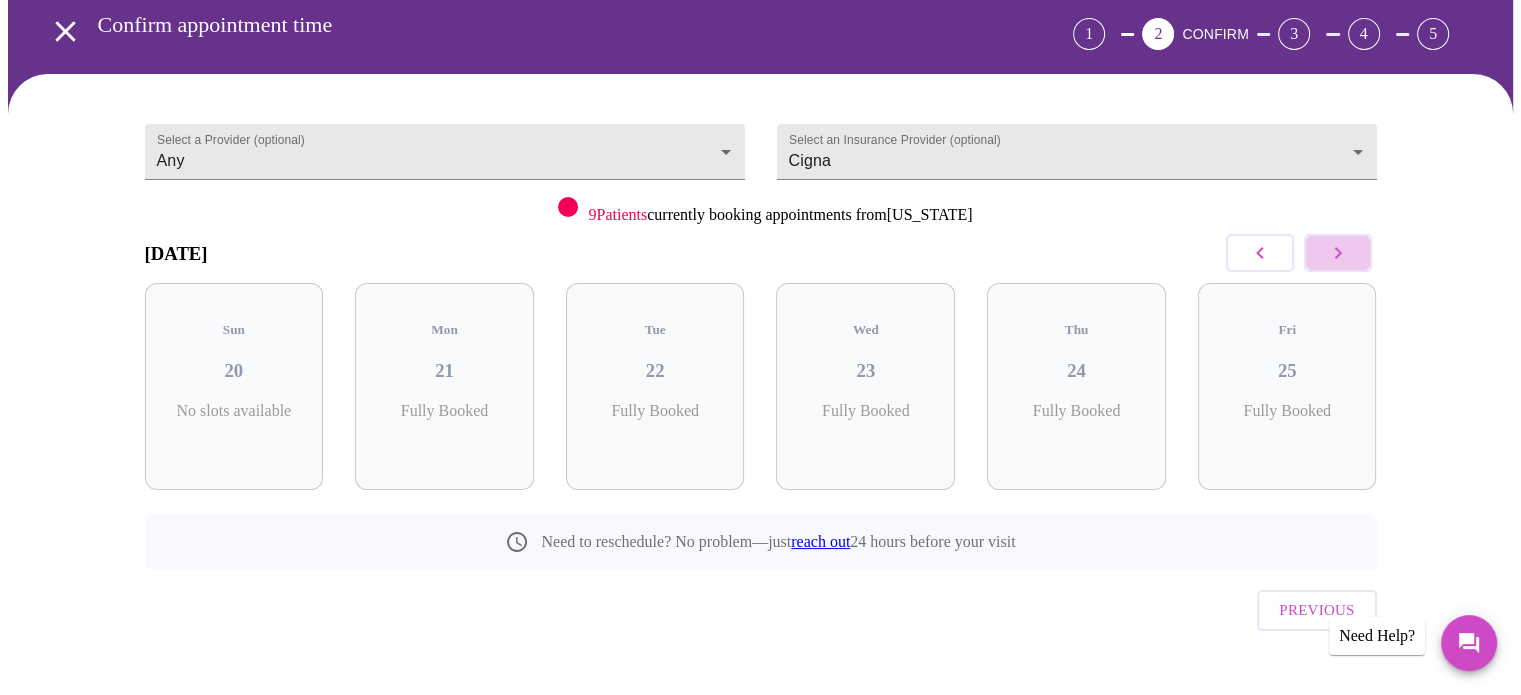 click 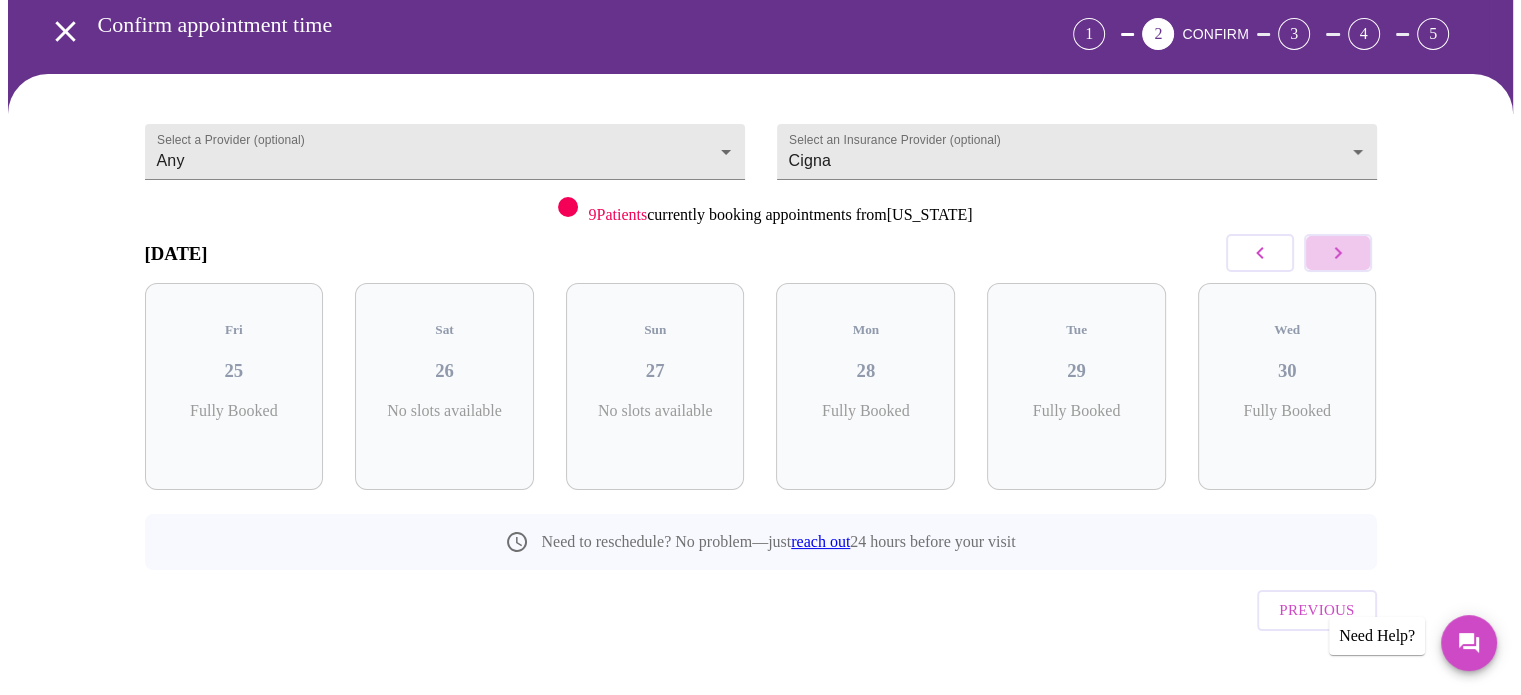 click 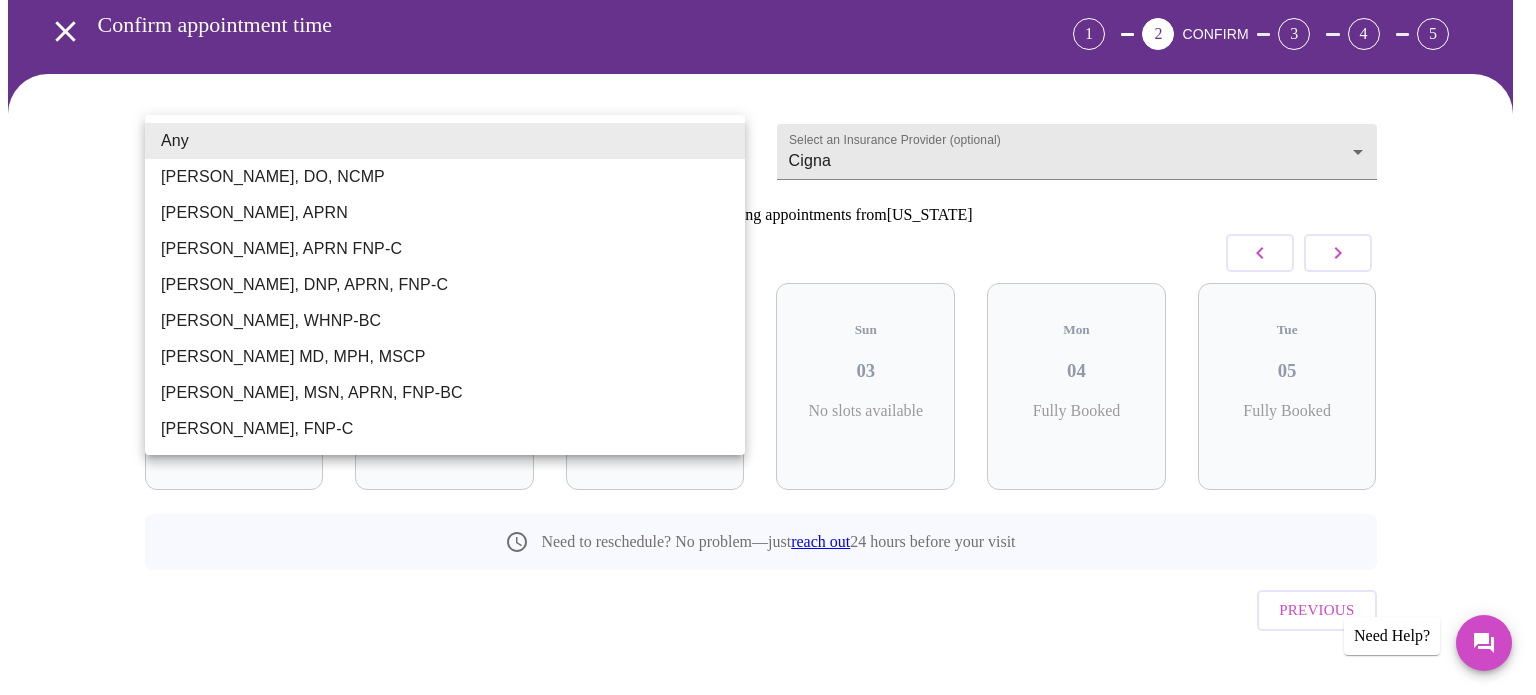 click on "MyMenopauseRx Appointments Messaging Labs Uploads Medications Community Refer a Friend Hi [PERSON_NAME]   Confirm appointment time 1 2 CONFIRM 3 4 5 Select a Provider (optional) Any Any Select an Insurance Provider (optional) Cigna Cigna 9  Patients  currently booking appointments from  [US_STATE] [DATE] Thu 31 Fully Booked Fri 01 Fully Booked Sat 02 No slots available Sun 03 No slots available Mon 04 Fully Booked Tue 05 Fully Booked Need to reschedule? No problem—just  reach out  24 hours before your visit Previous Need Help? Settings Billing Invoices Log out Any [PERSON_NAME], DO, NCMP [PERSON_NAME], APRN [PERSON_NAME], APRN FNP-C [PERSON_NAME], DNP, APRN, FNP-C [PERSON_NAME], WHNP-BC [PERSON_NAME] MD, MPH, MSCP [PERSON_NAME], MSN, APRN, FNP-BC [PERSON_NAME], FNP-C" at bounding box center (768, 325) 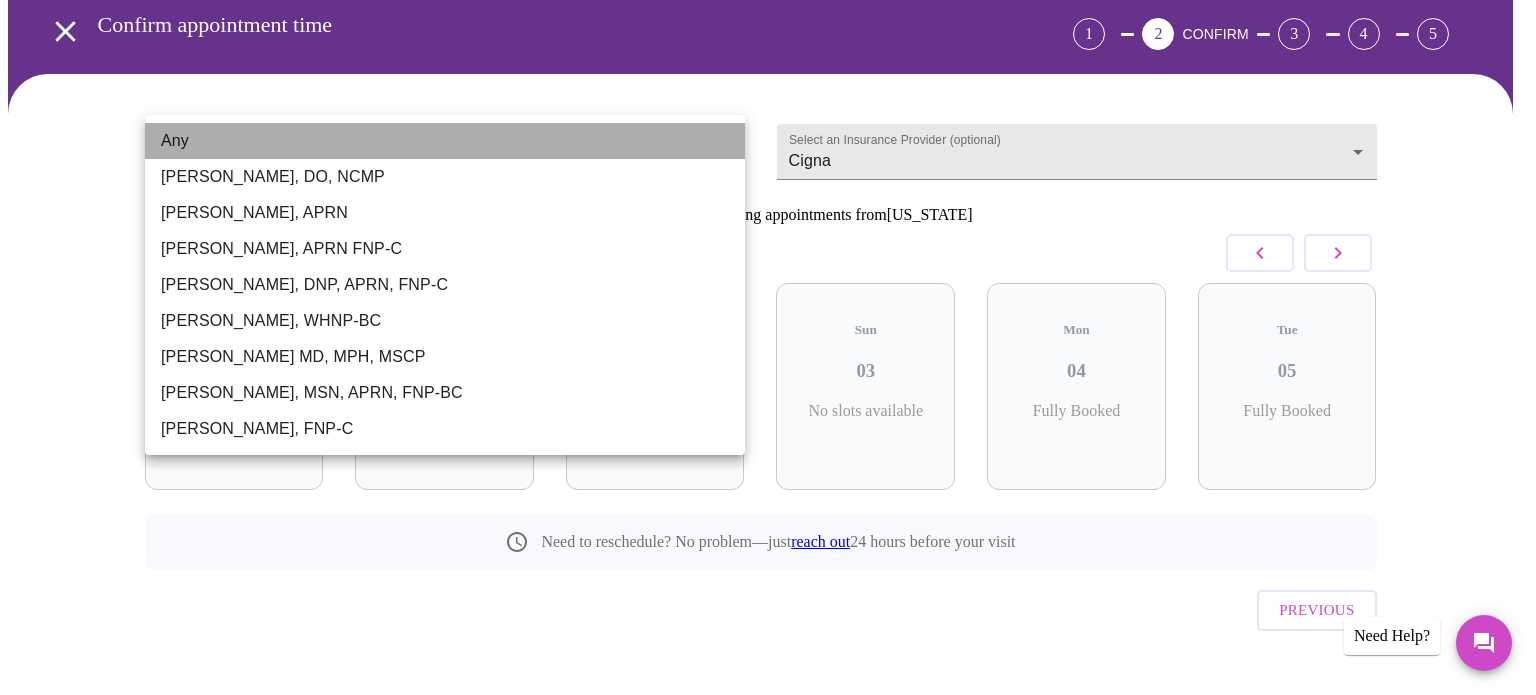 click on "Any" at bounding box center (445, 141) 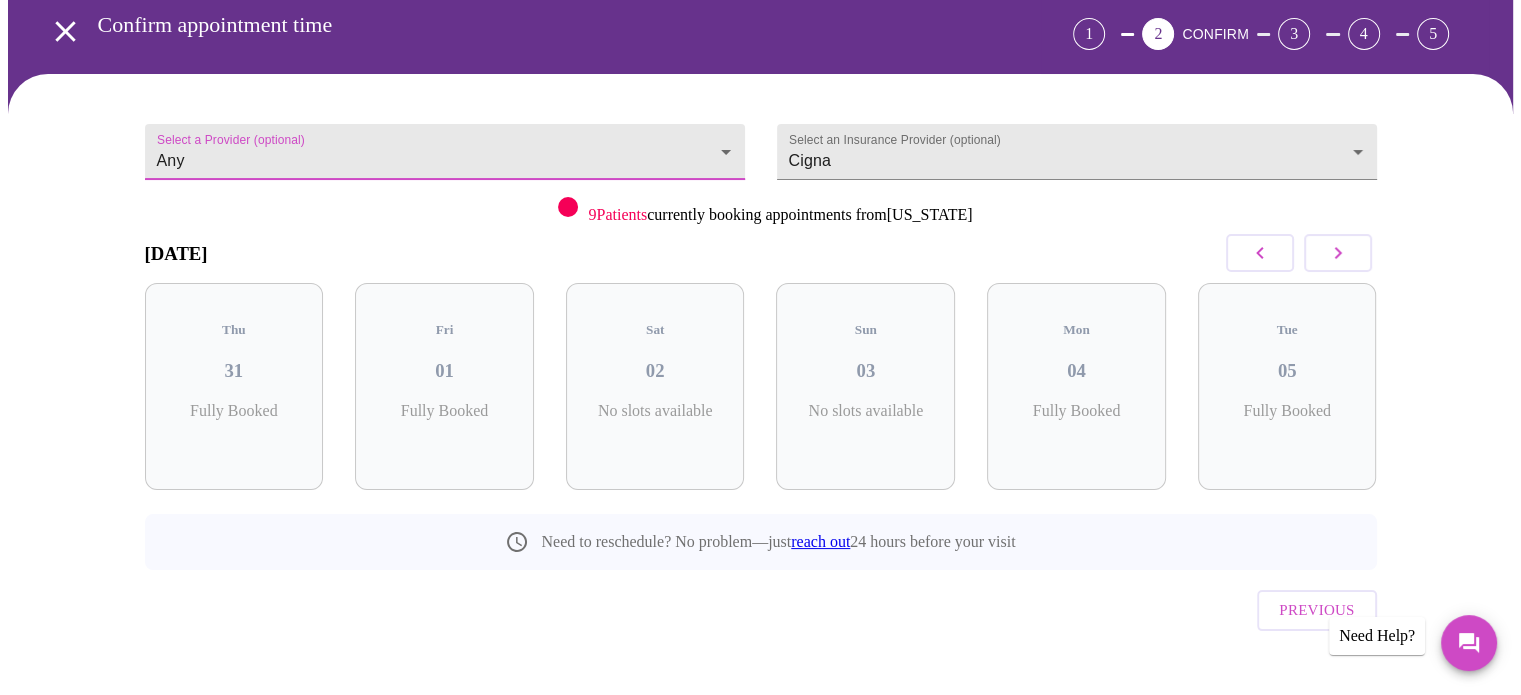 click 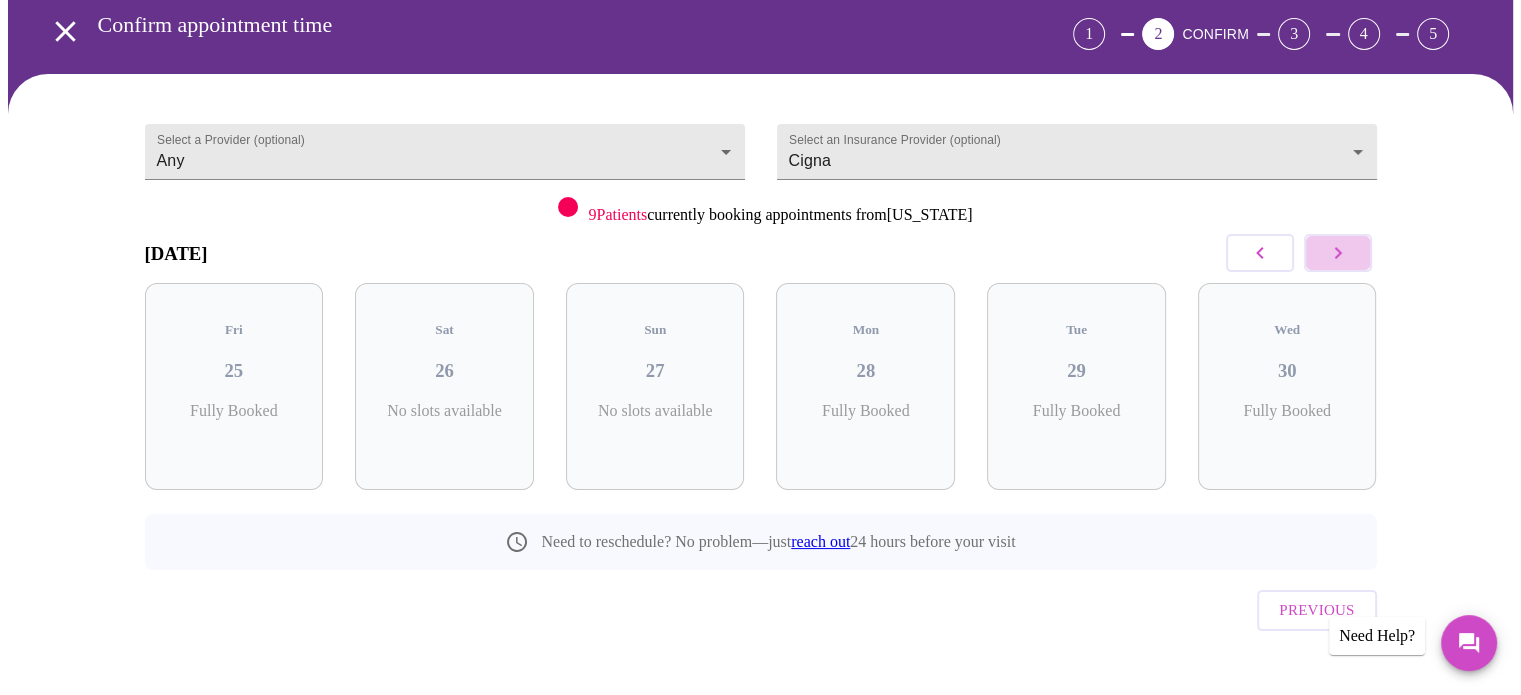 click at bounding box center [1338, 253] 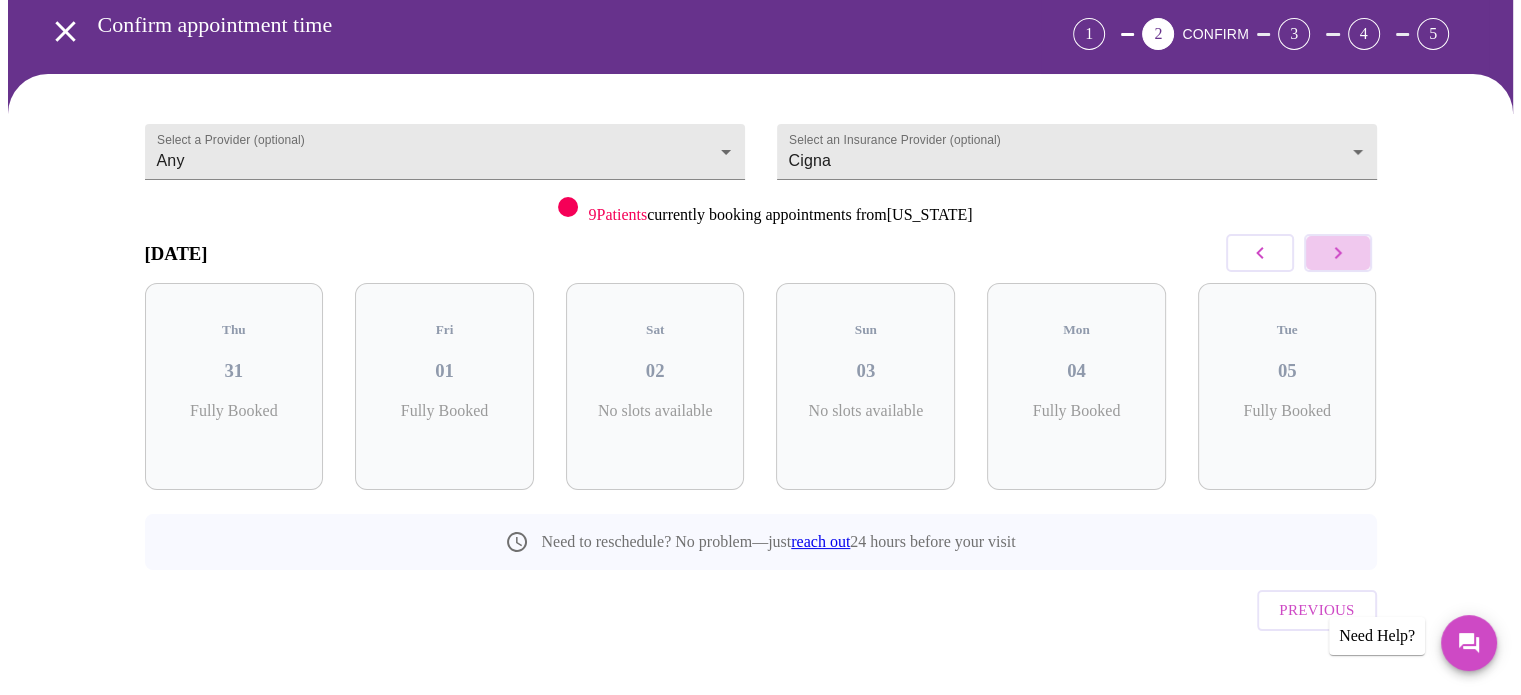 click at bounding box center (1338, 253) 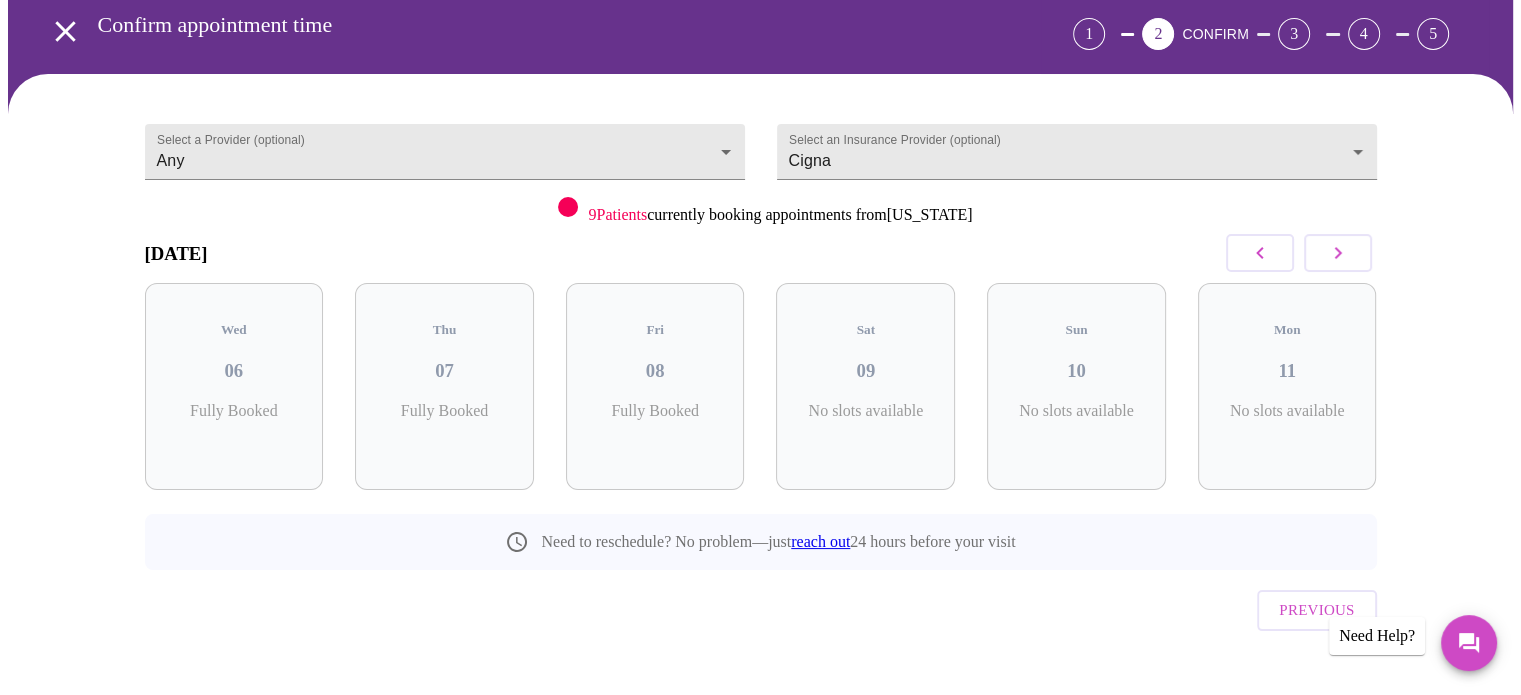 click at bounding box center (1338, 253) 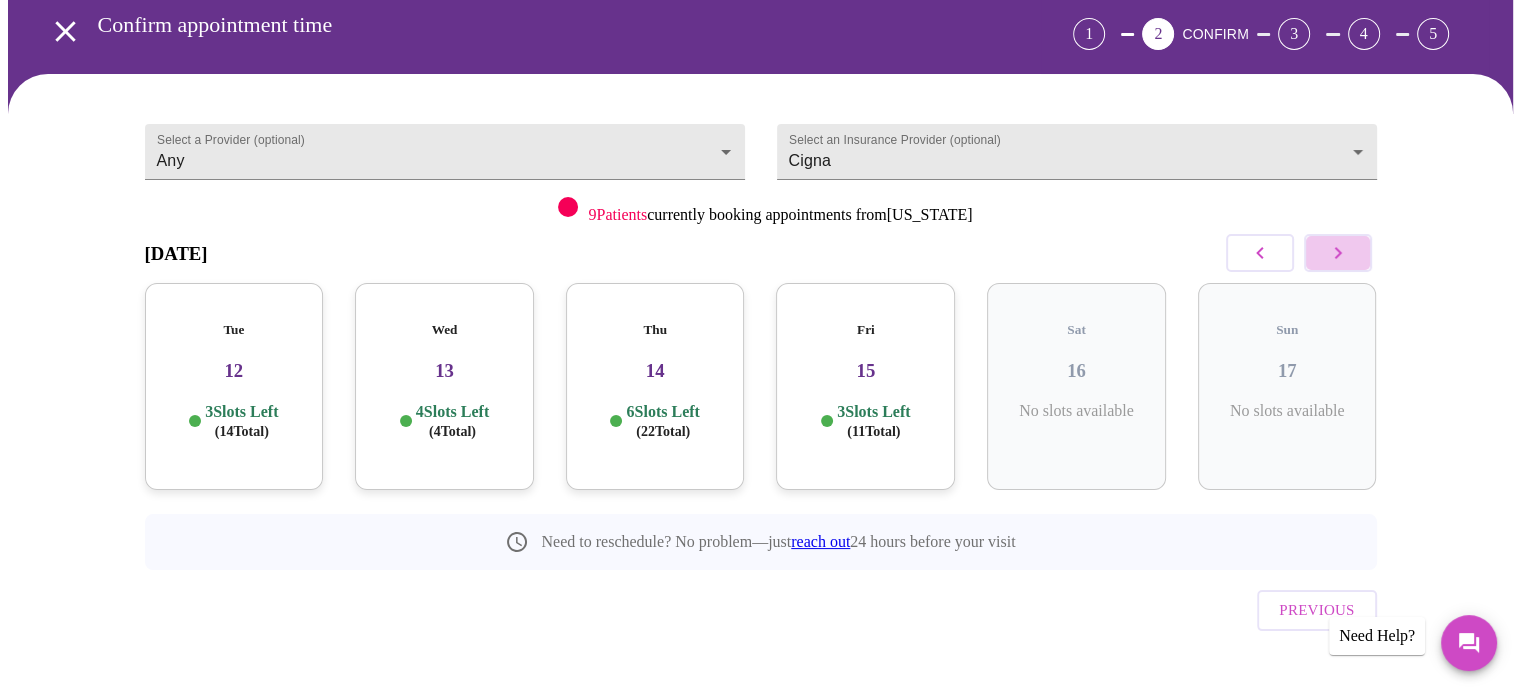 click at bounding box center (1338, 253) 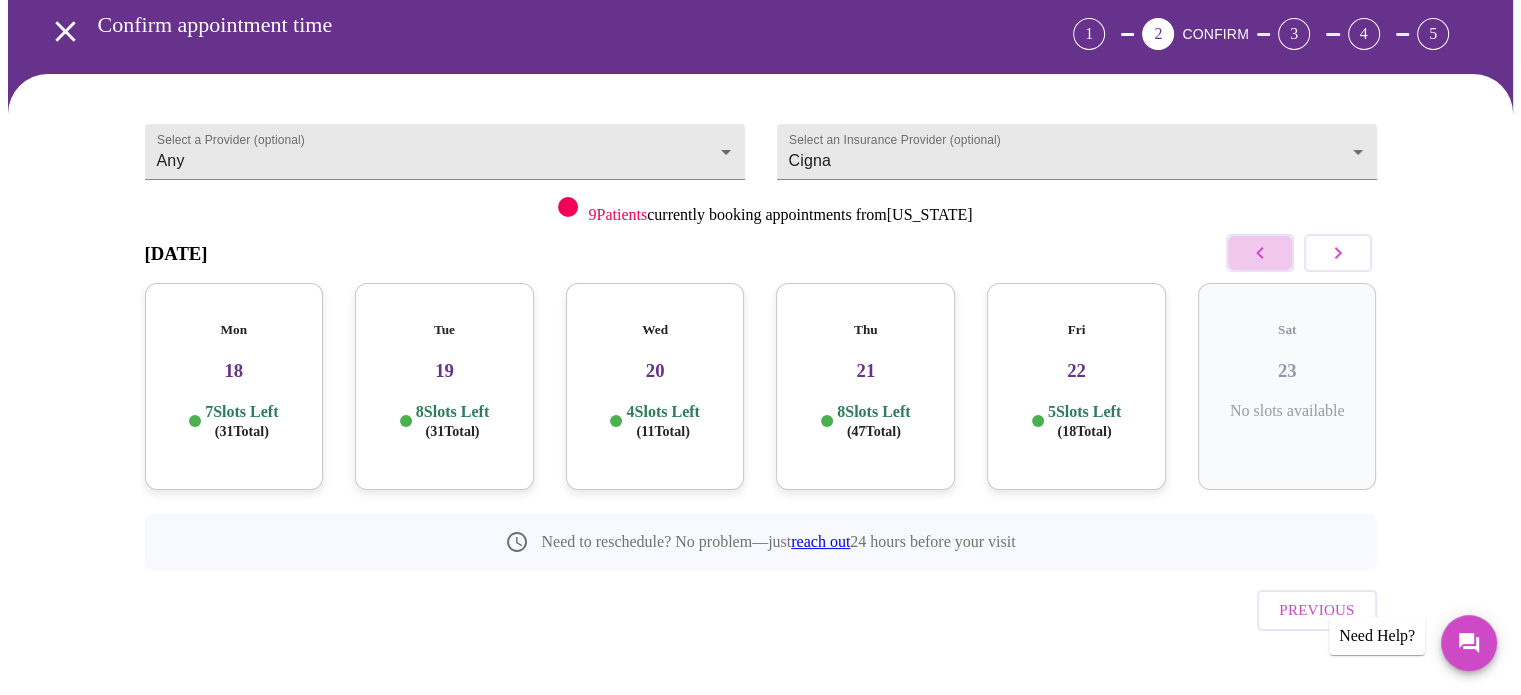 click 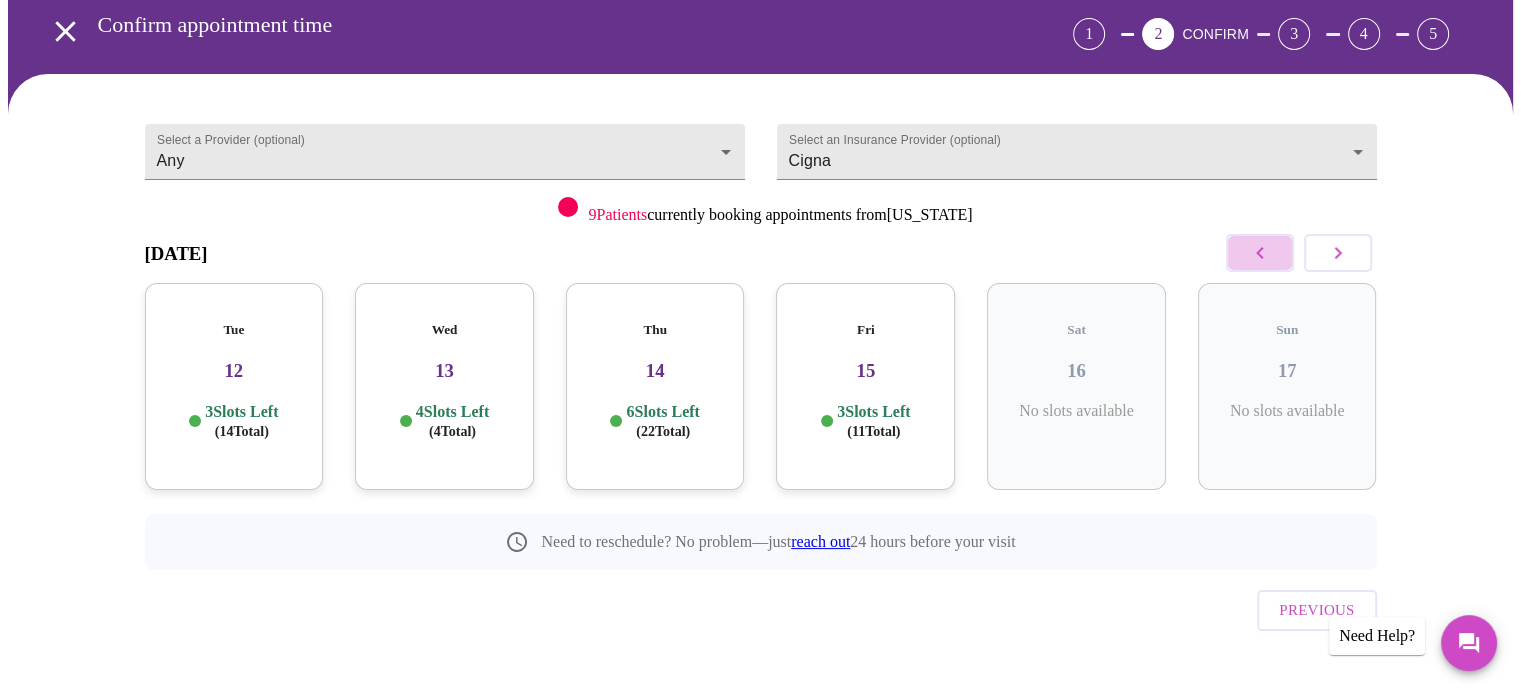 click 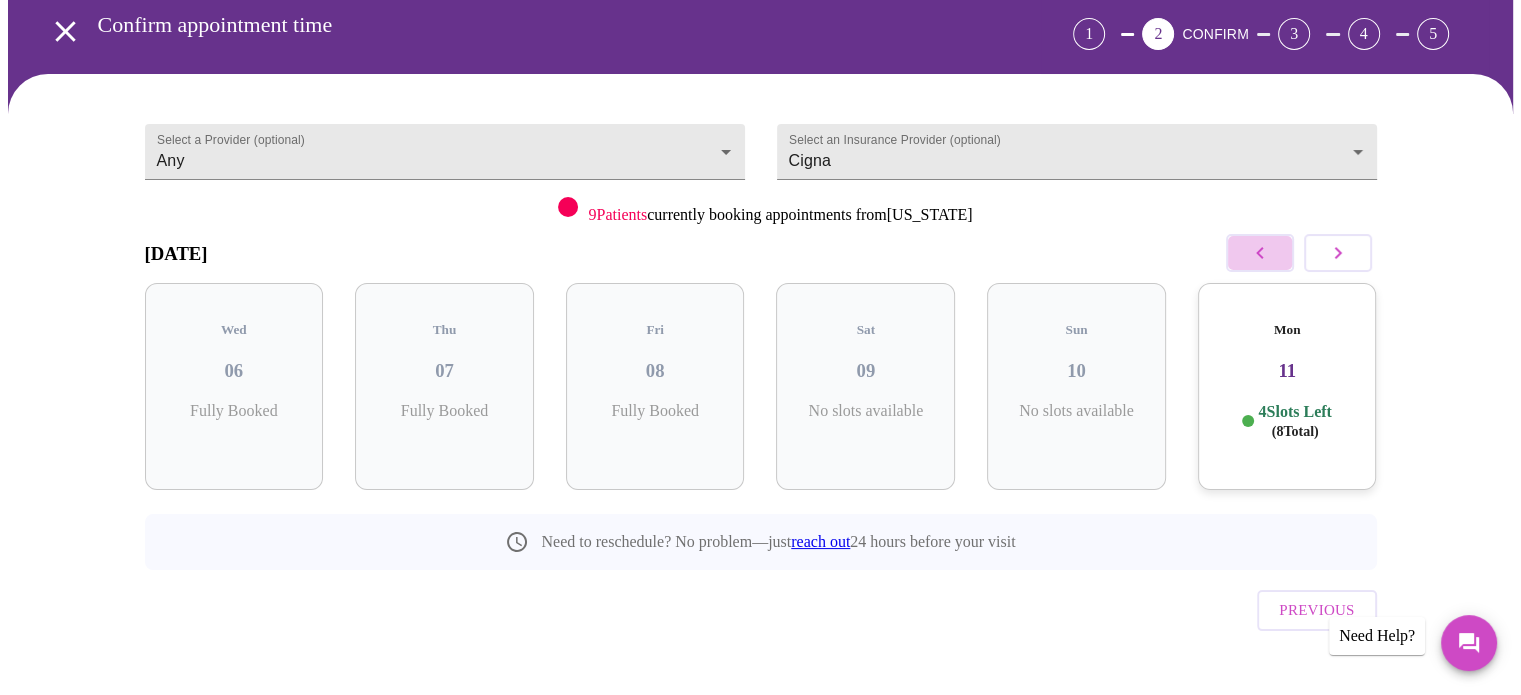 click 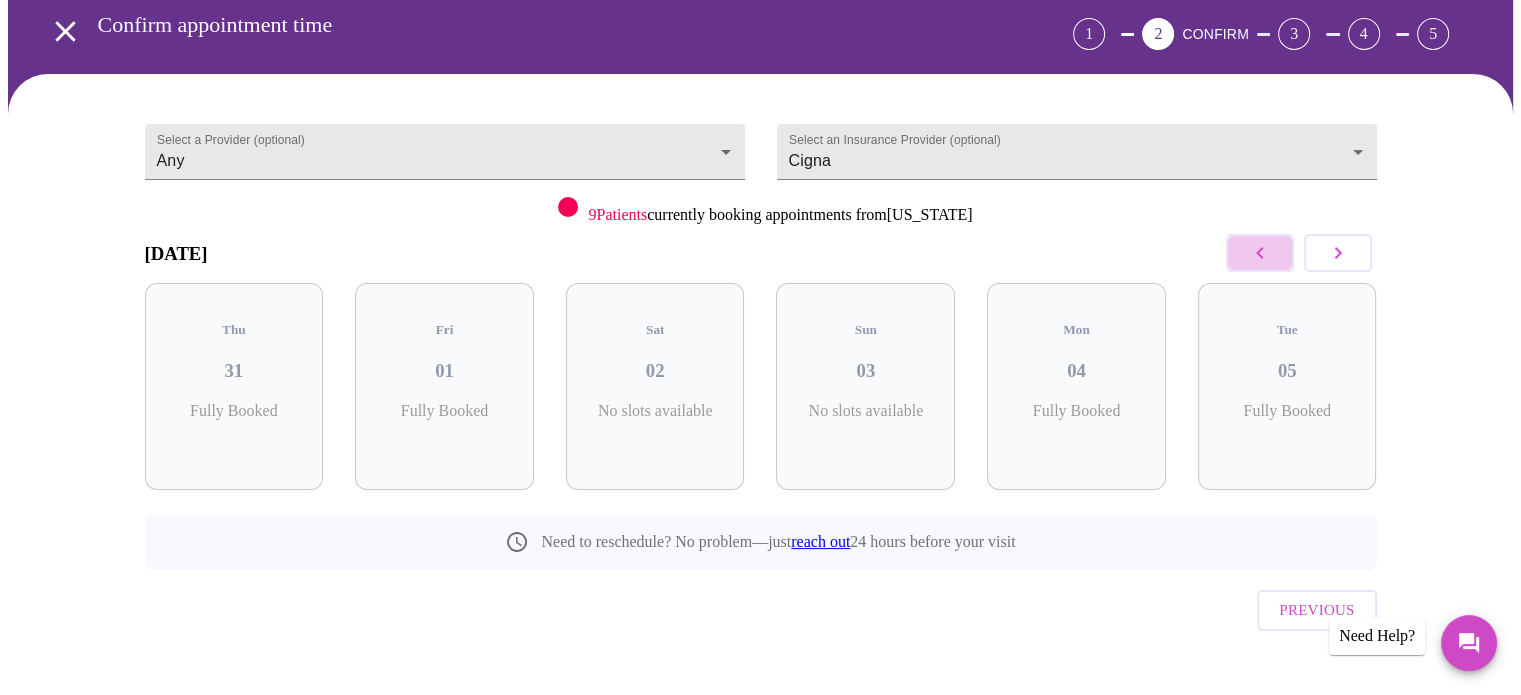 click 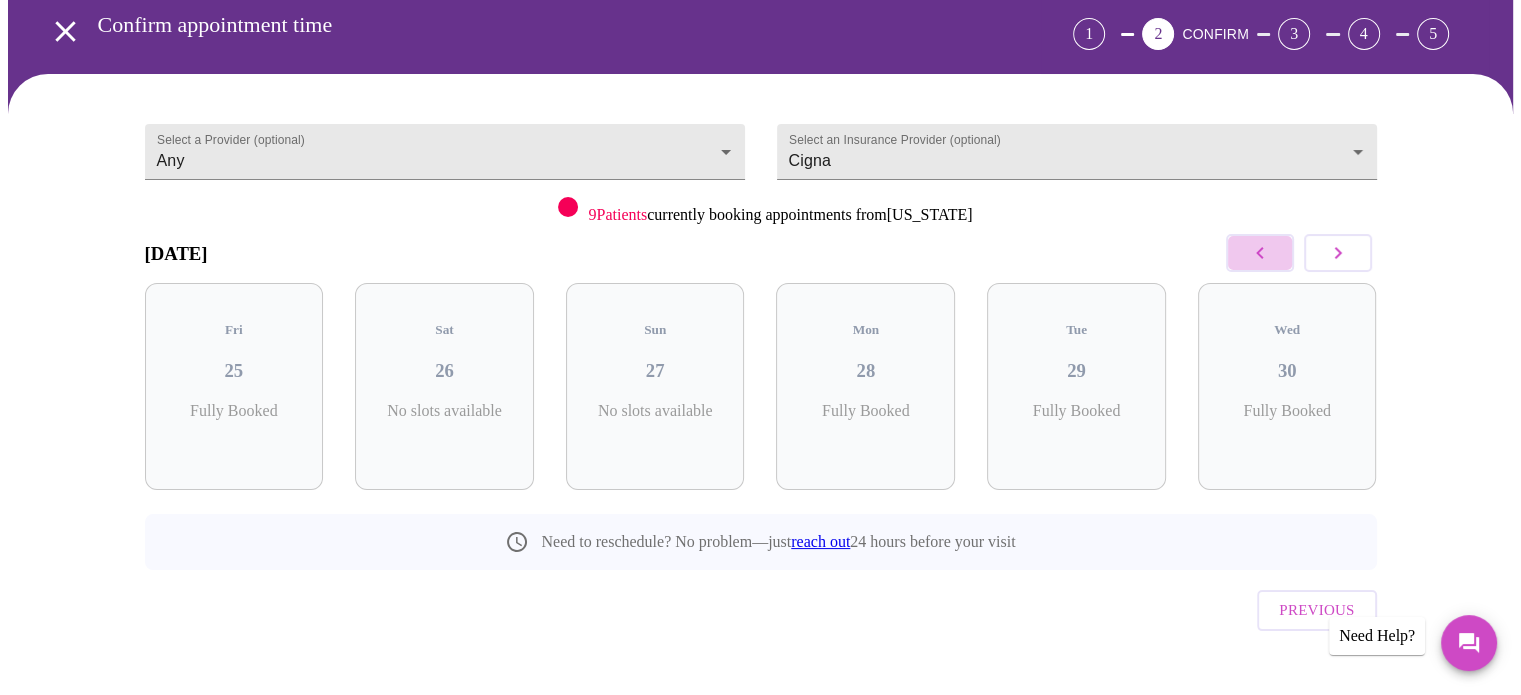 click 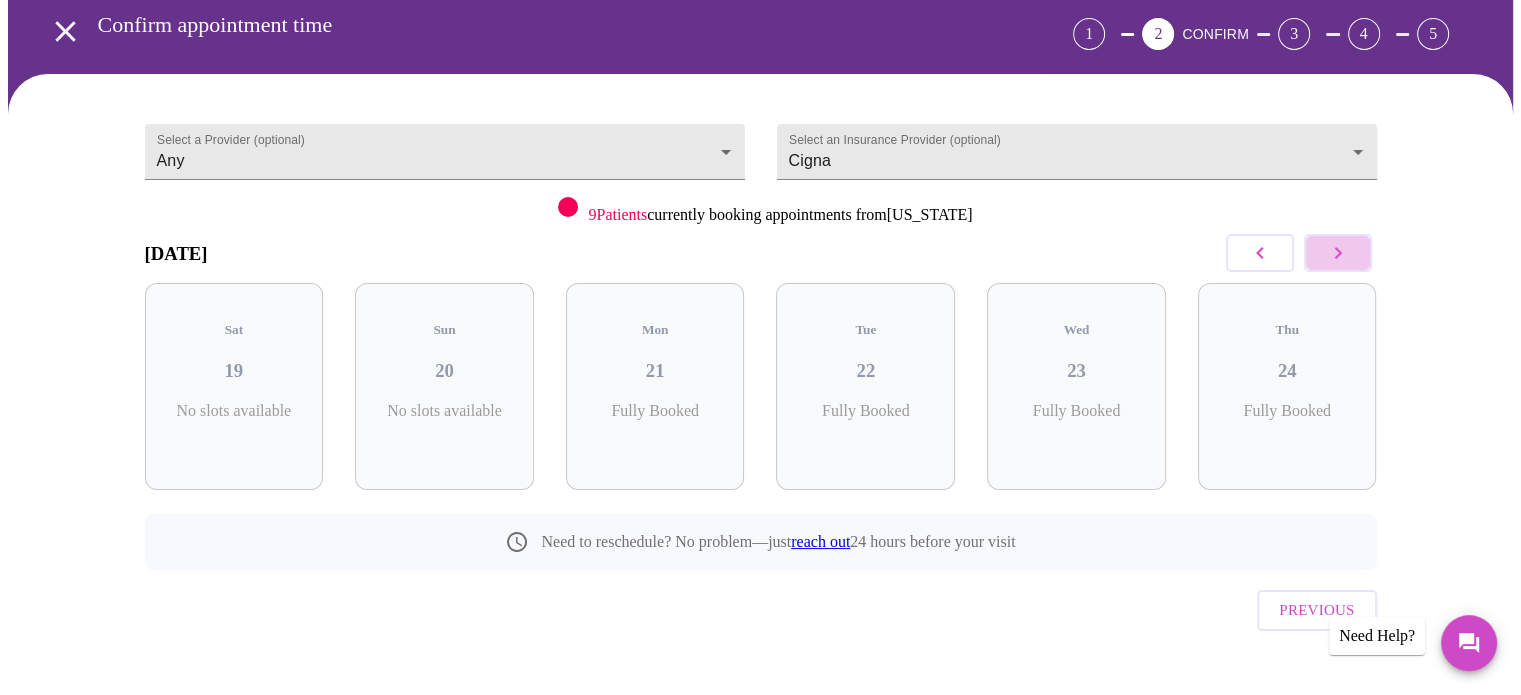 click 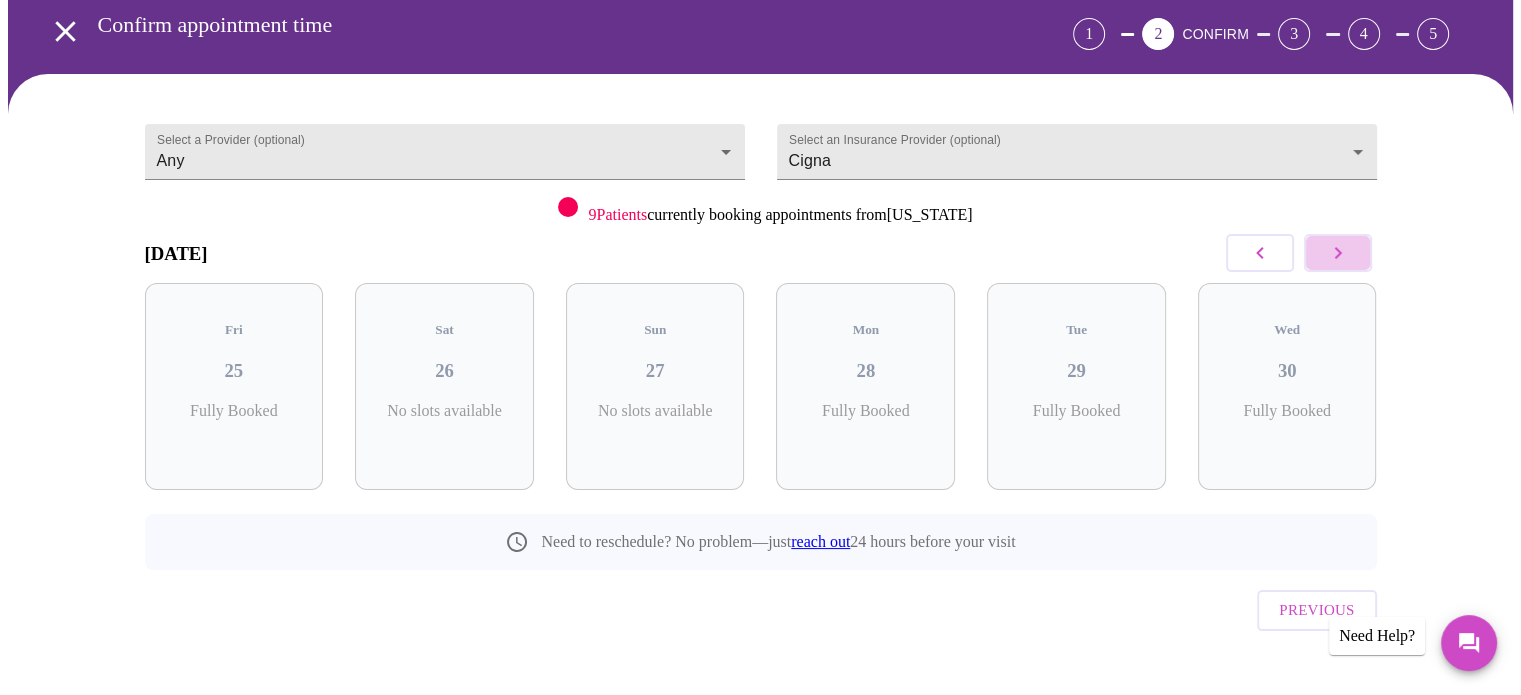 click 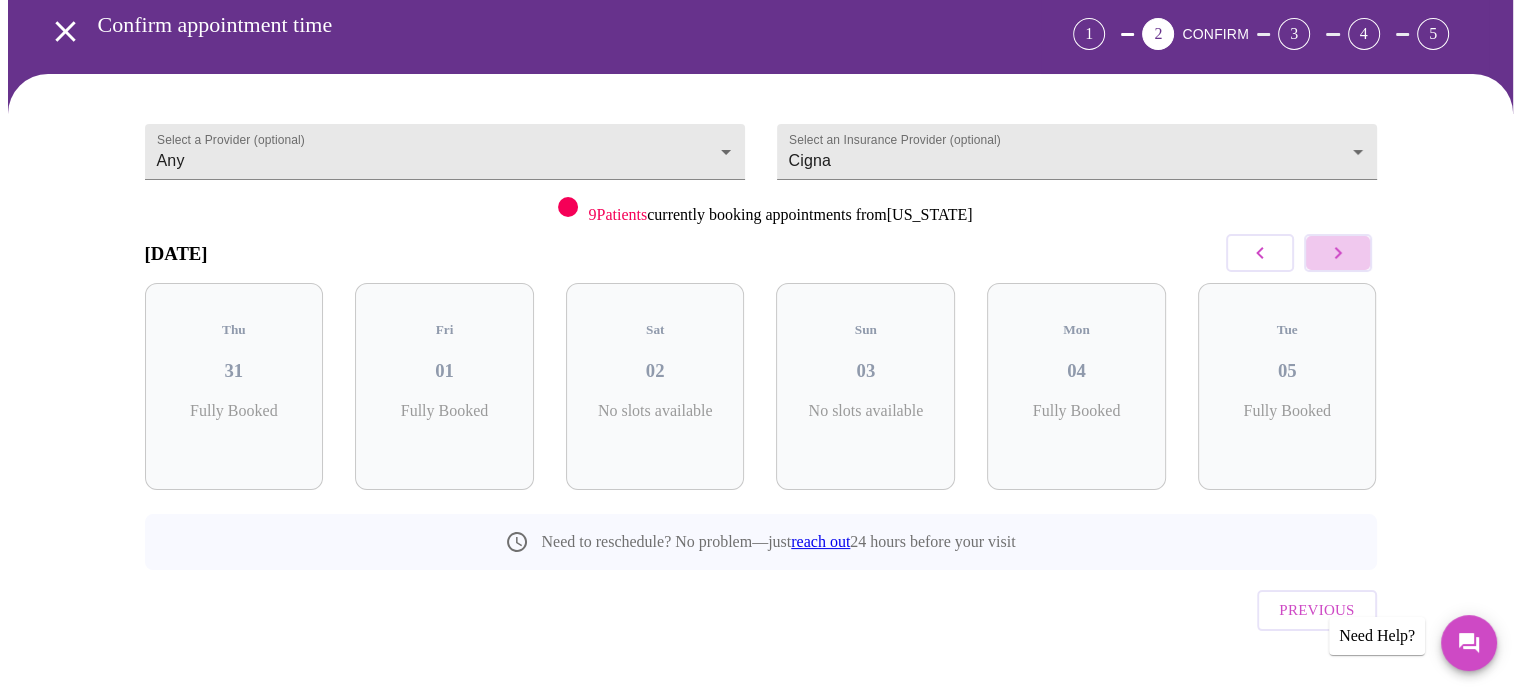 click 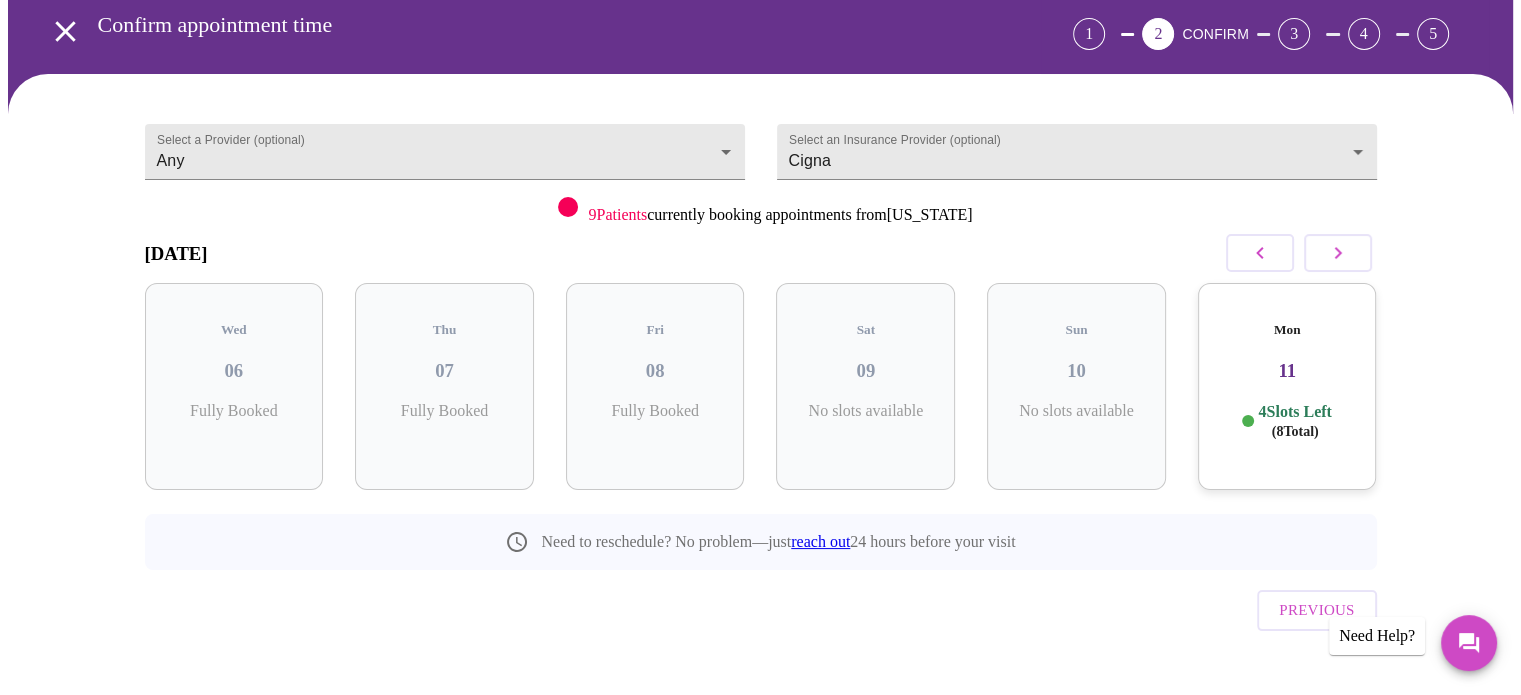 click 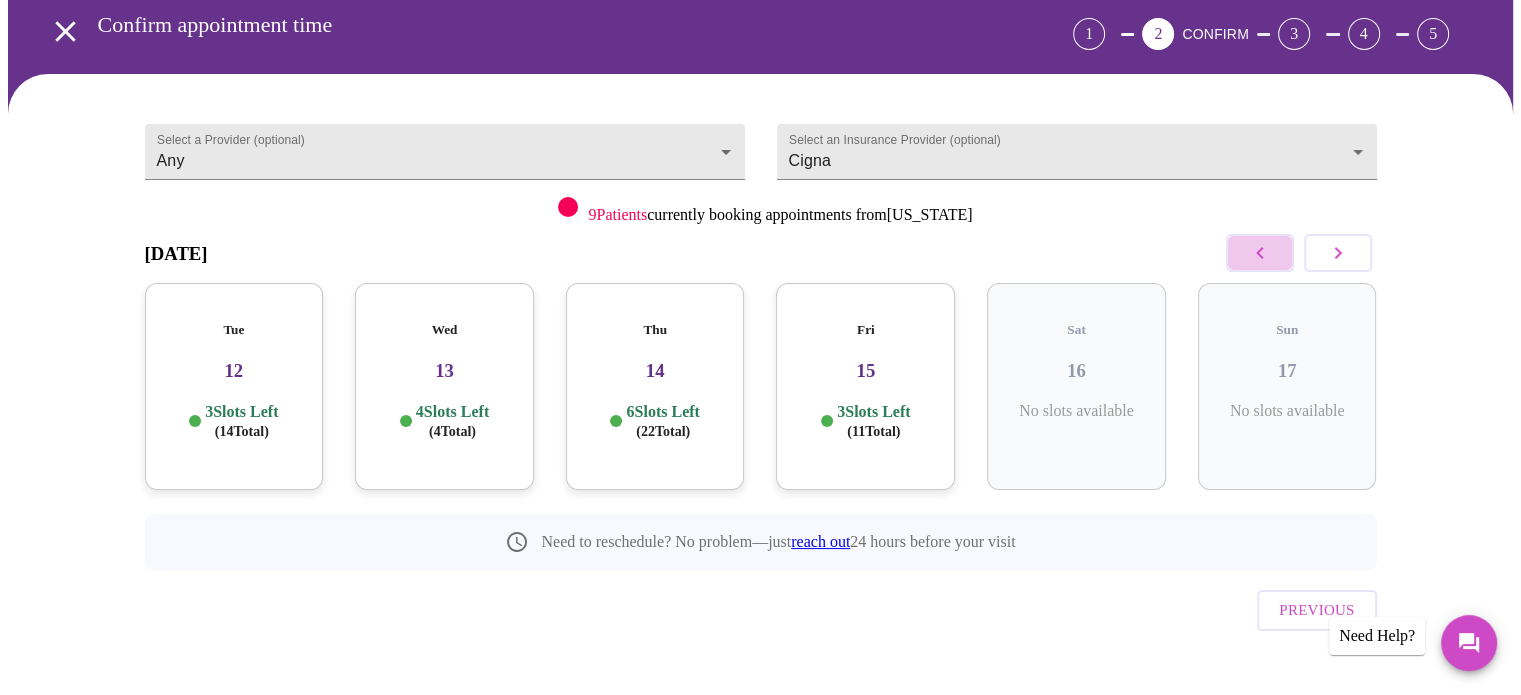 click 